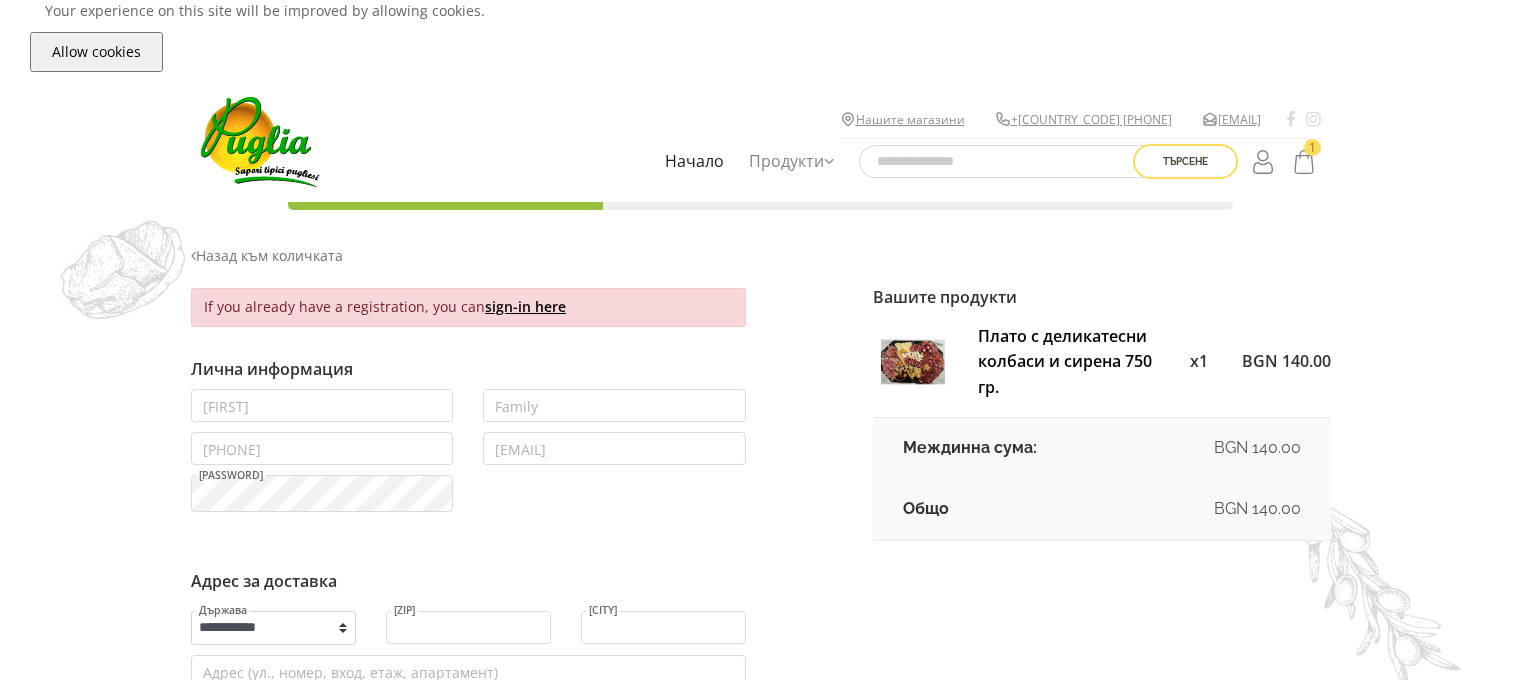 scroll, scrollTop: 0, scrollLeft: 0, axis: both 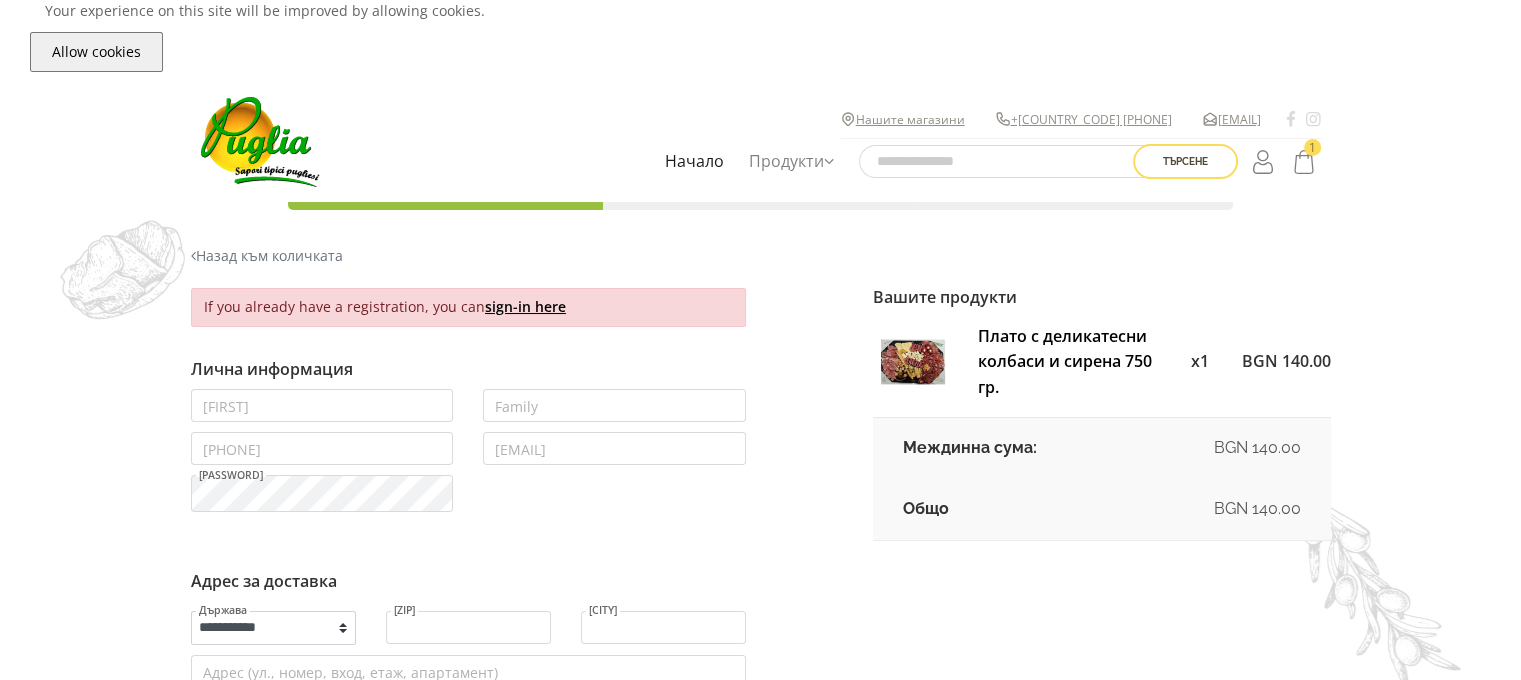 click on "If you already have a registration, you can   sign-in here
Лична информация
First name
Family
Phone
E-mail
Password
Адрес за доставка" at bounding box center [761, 952] 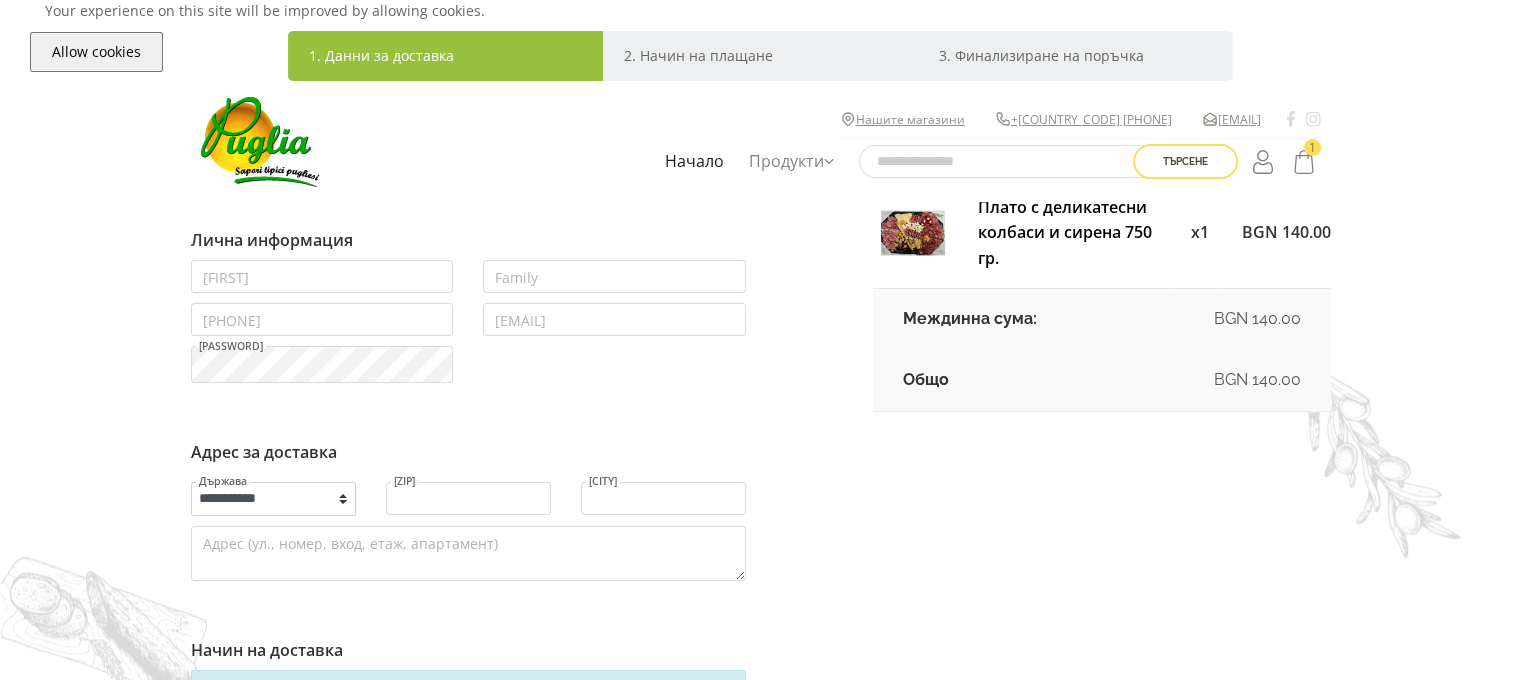 scroll, scrollTop: 0, scrollLeft: 0, axis: both 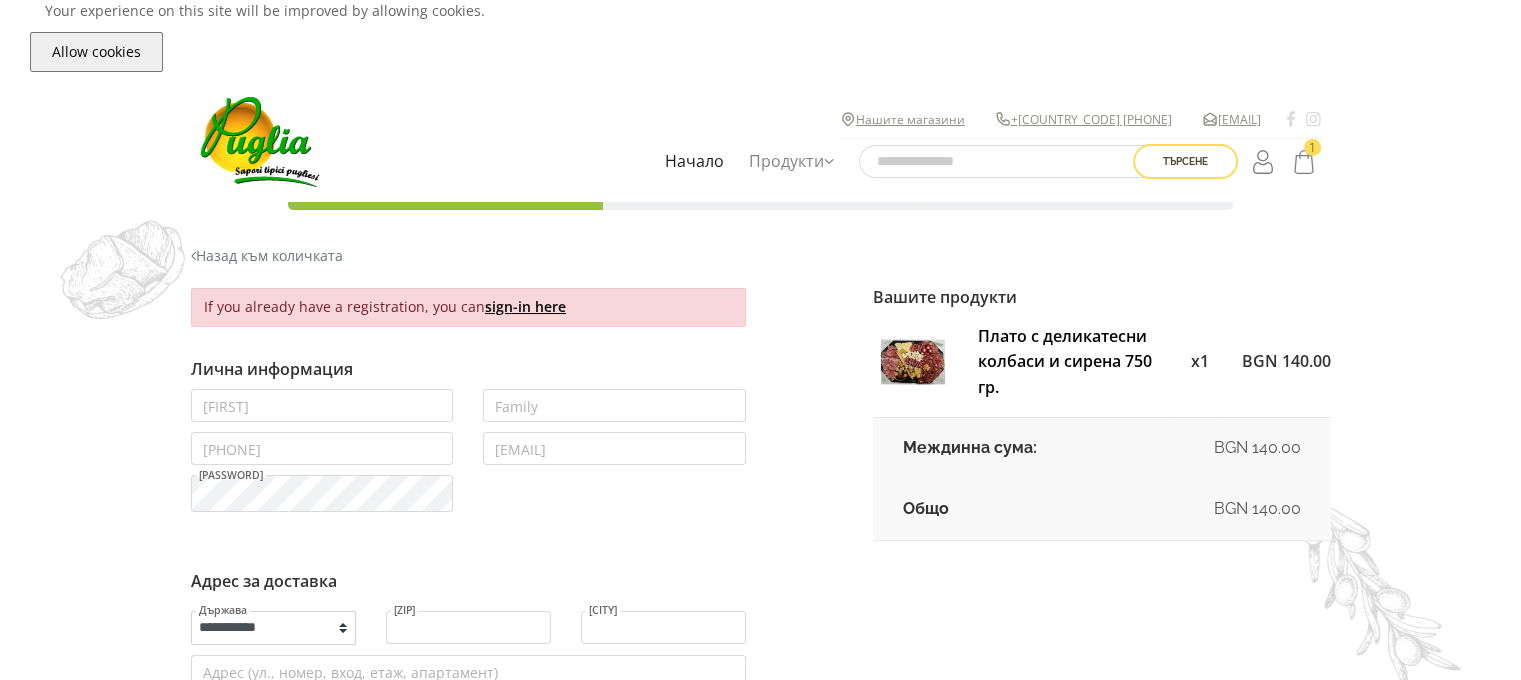 click on "Лична информация" at bounding box center (468, 369) 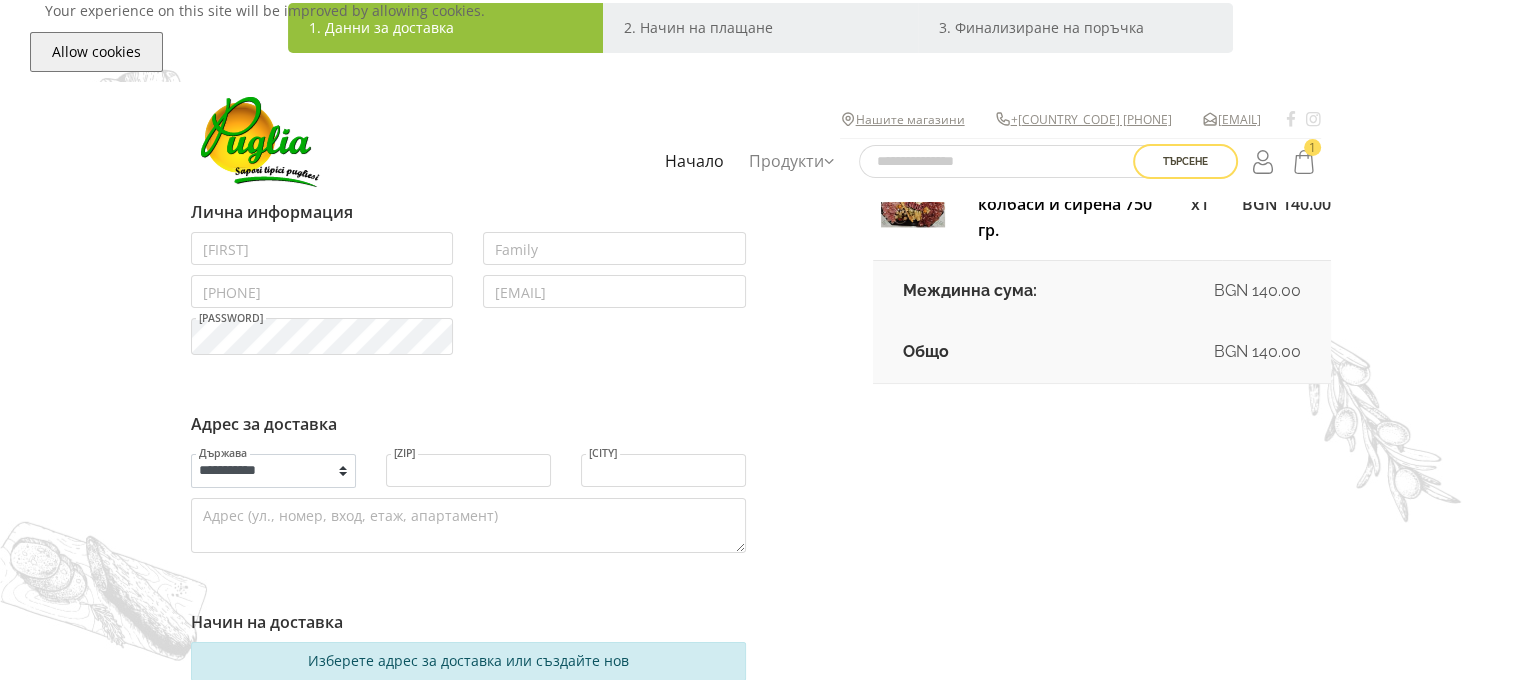 scroll, scrollTop: 0, scrollLeft: 0, axis: both 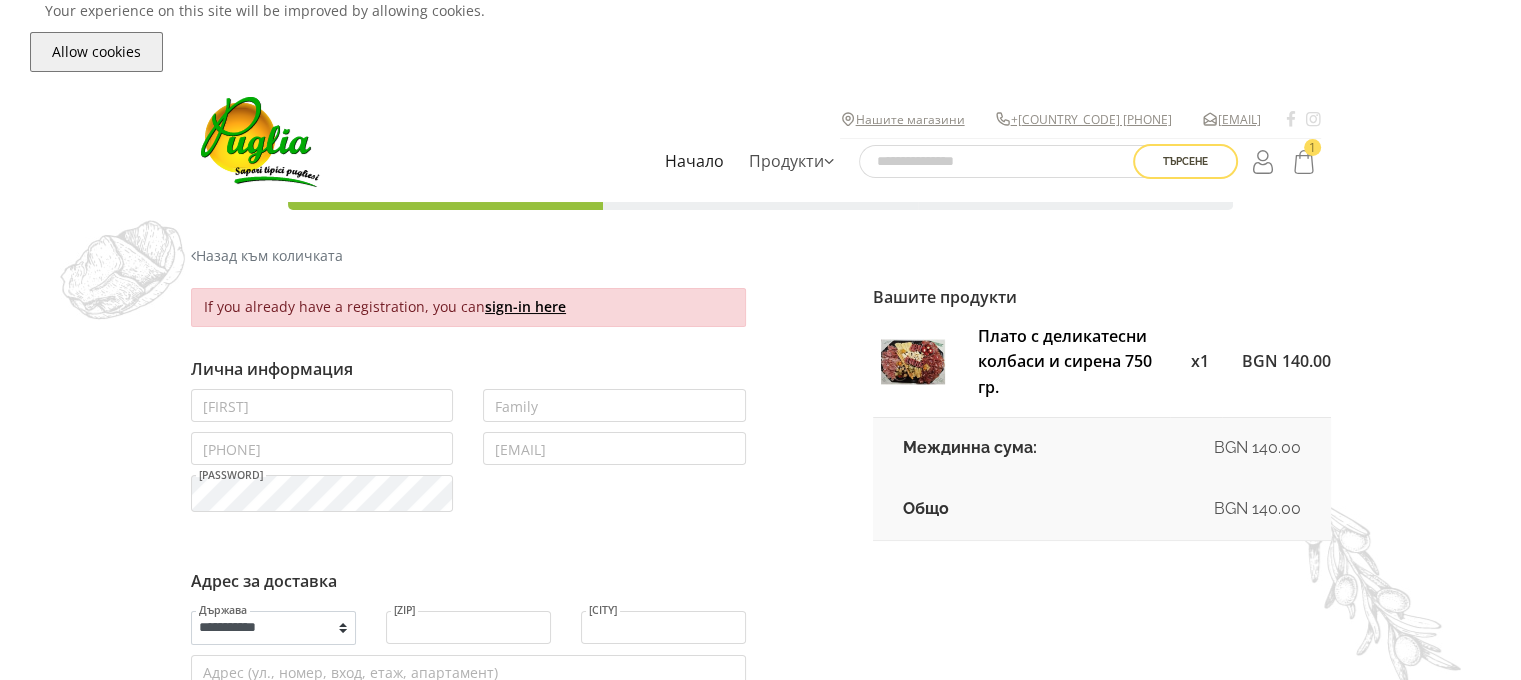 click at bounding box center (829, 161) 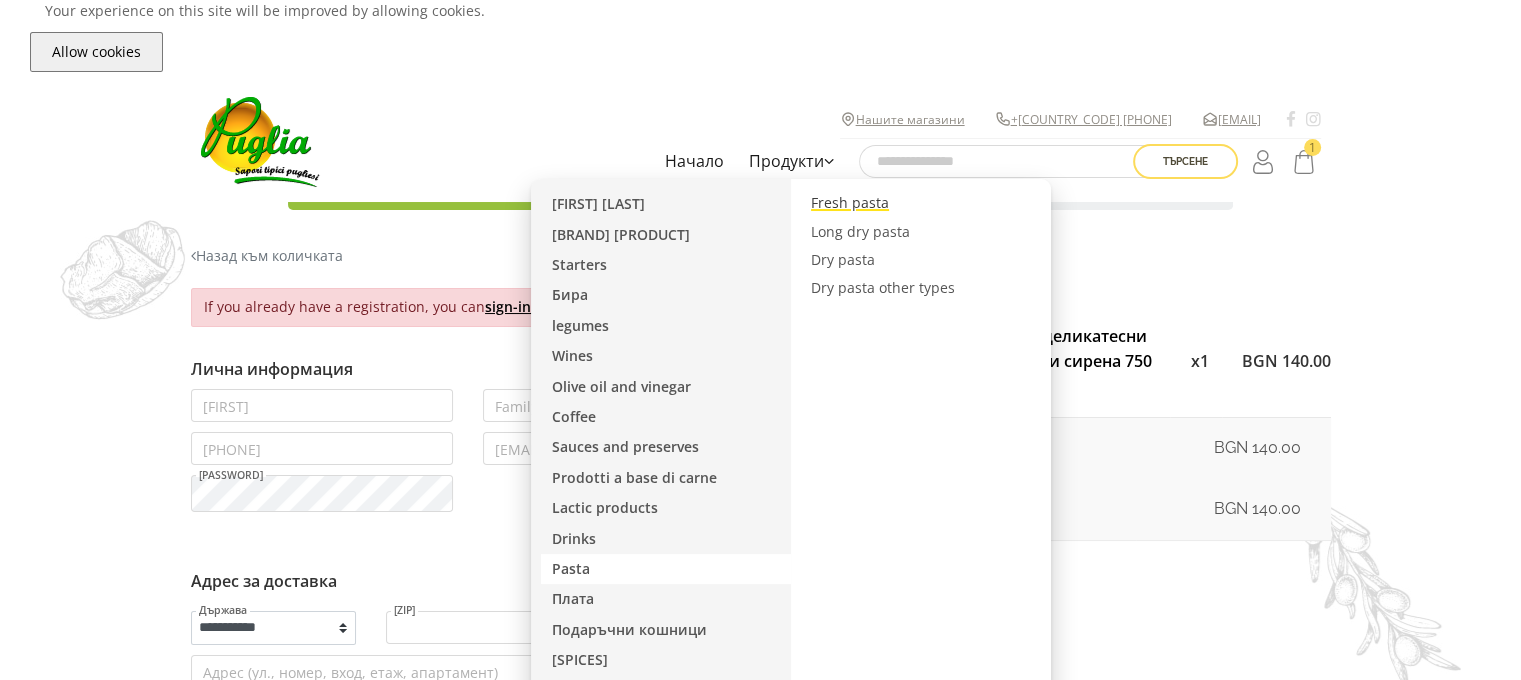 click on "Fresh pasta" at bounding box center [928, 203] 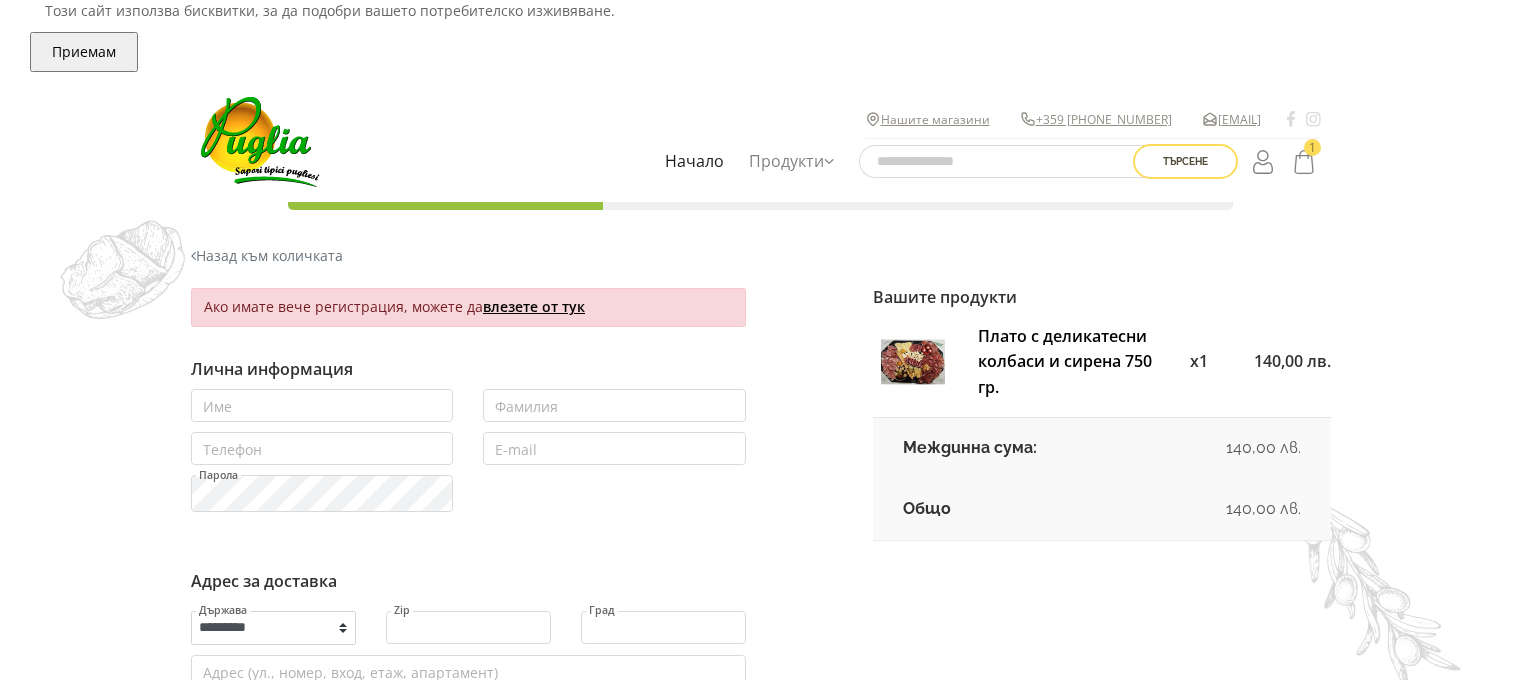 scroll, scrollTop: 0, scrollLeft: 0, axis: both 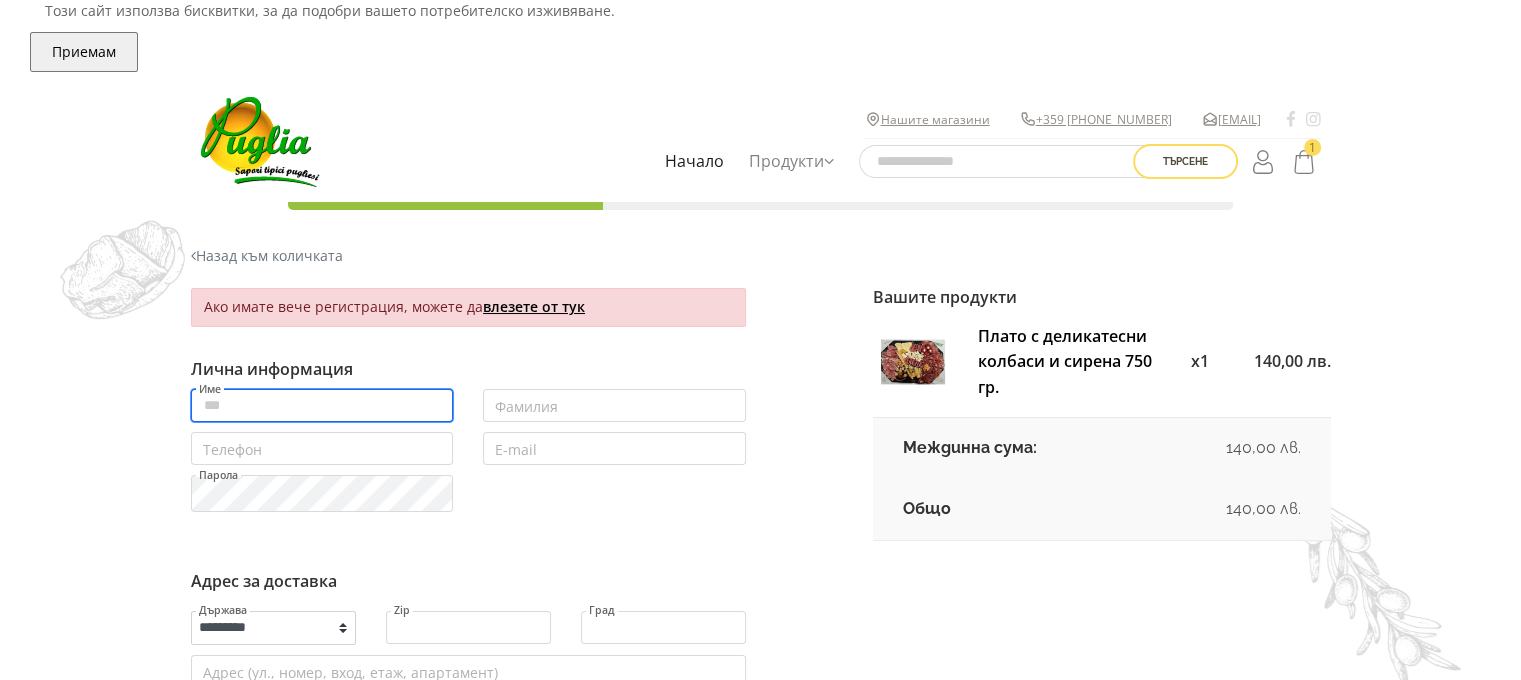click on "Име" at bounding box center (322, 405) 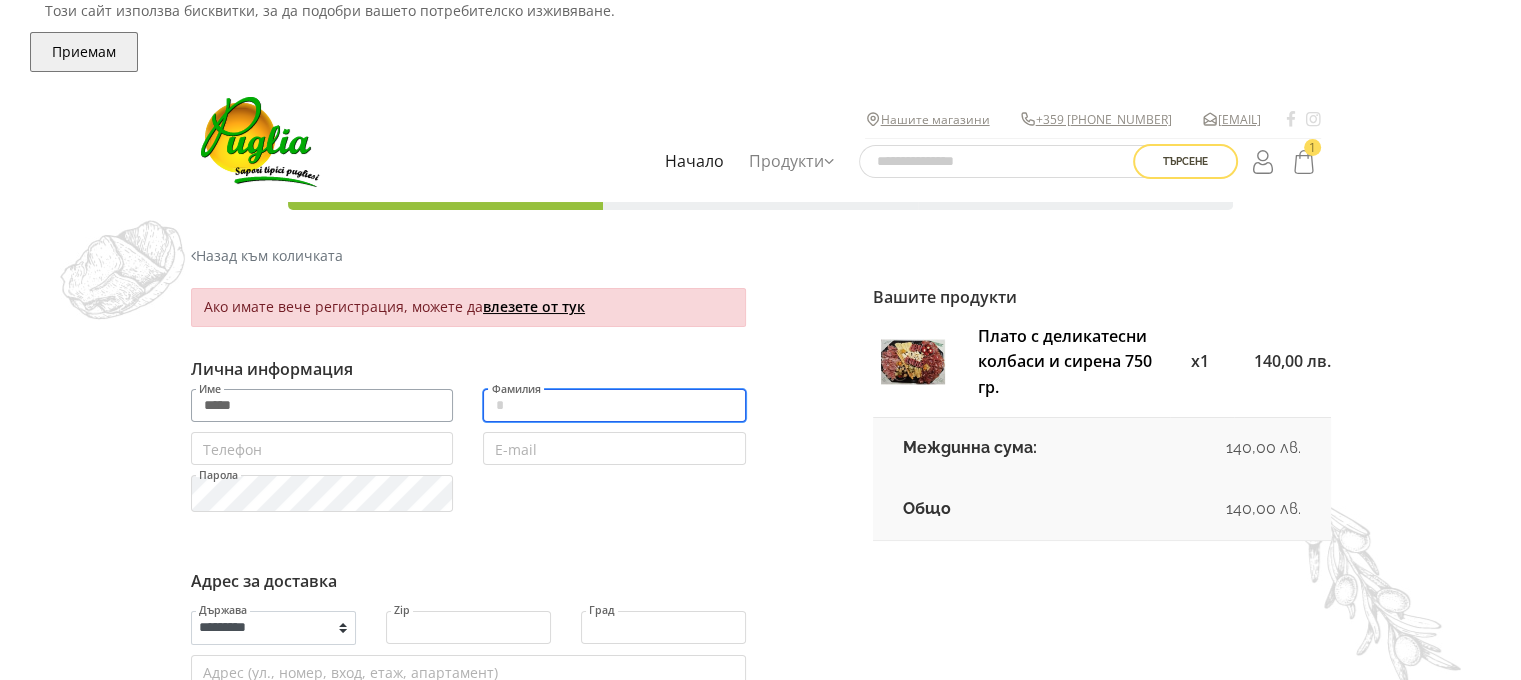type on "**********" 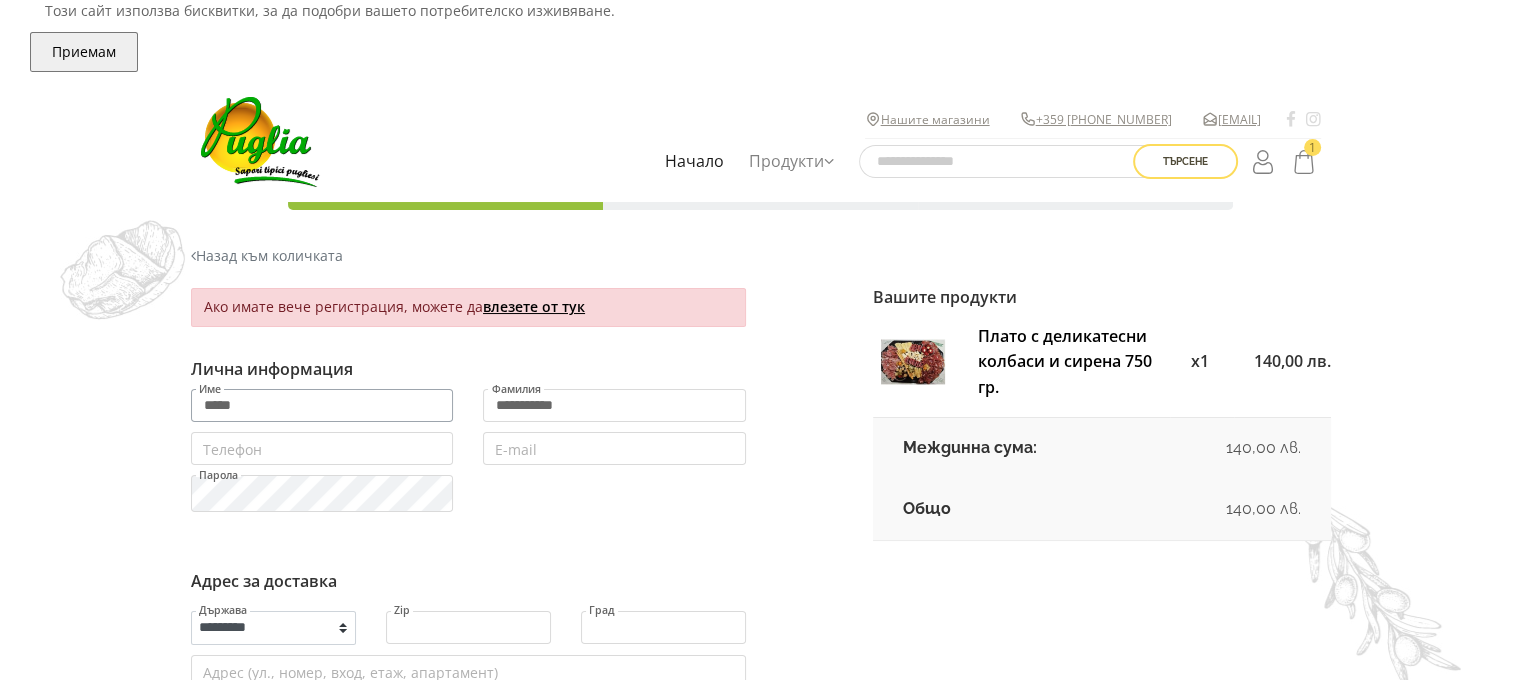 type on "[STARS]" 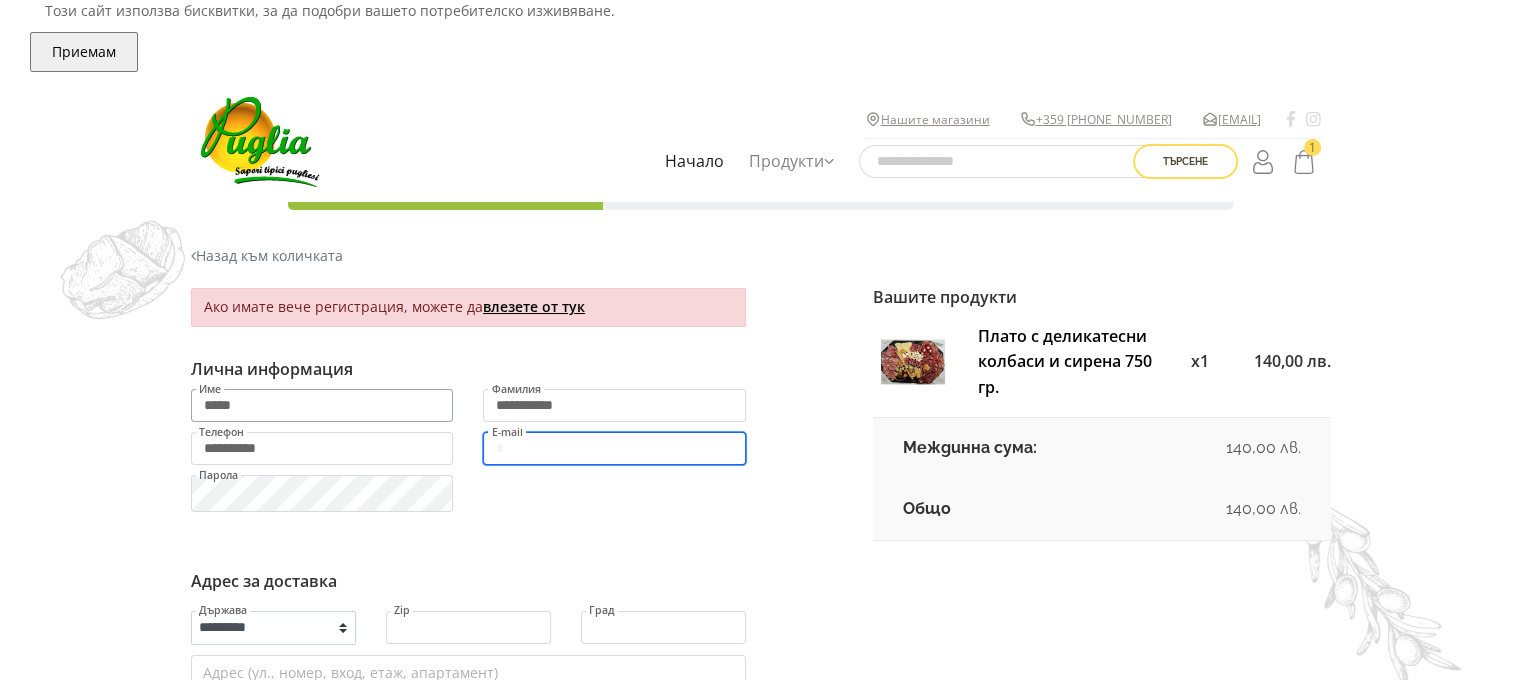 type on "[STARS]" 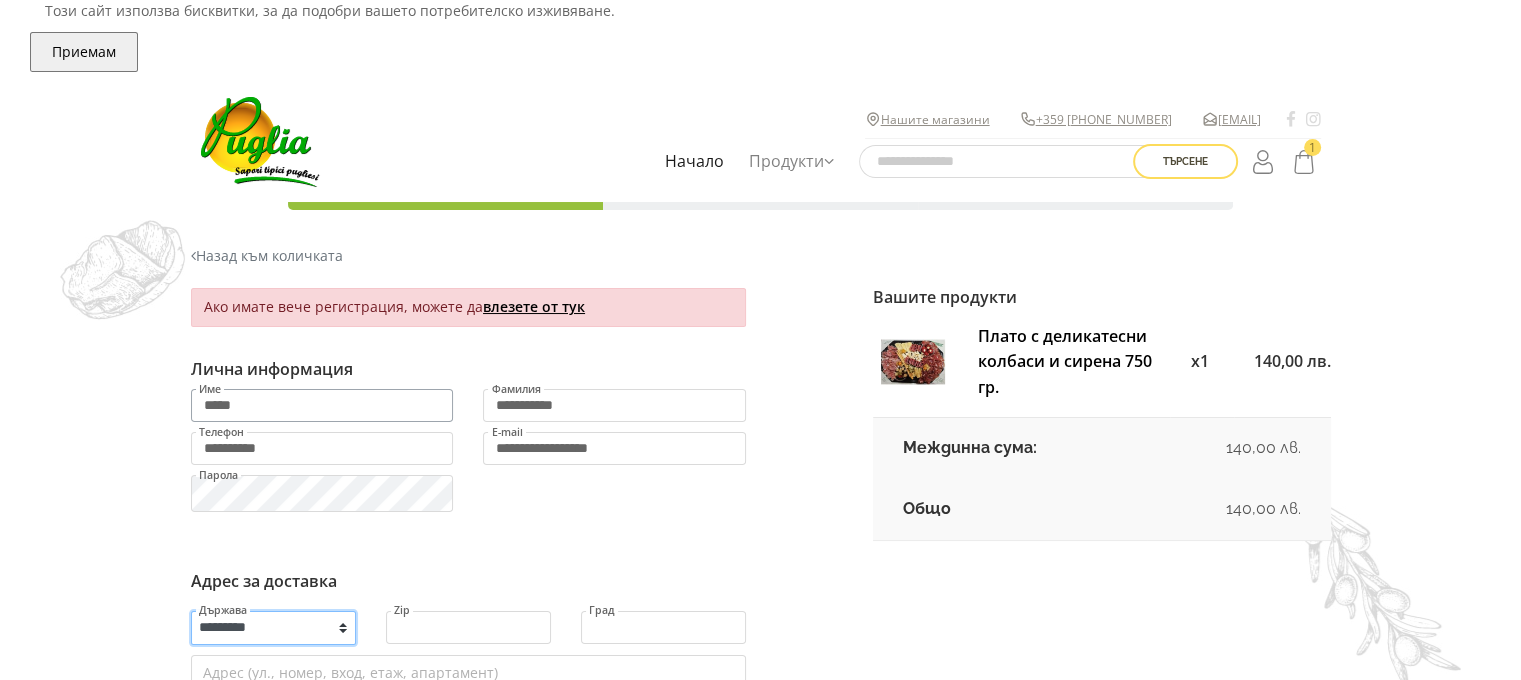 select on "[STARS]" 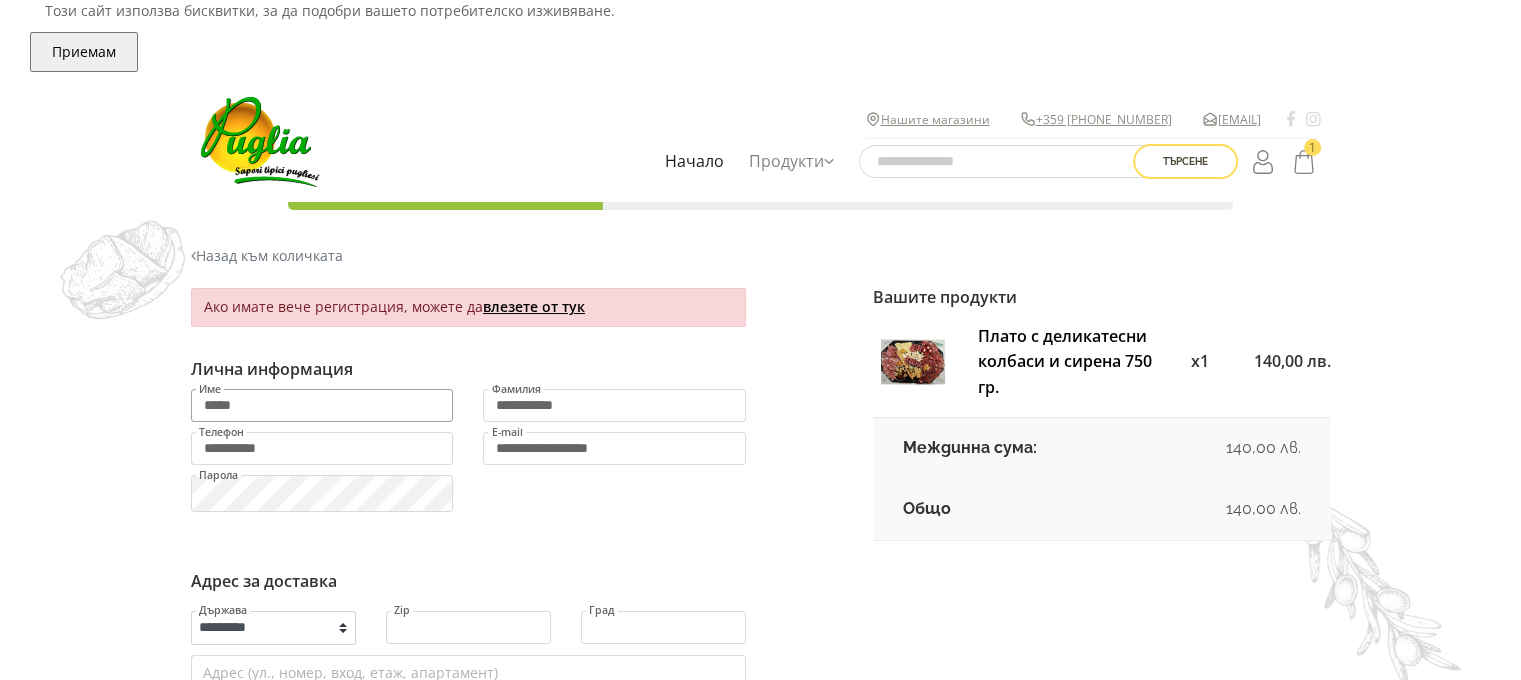 type on "[STARS]" 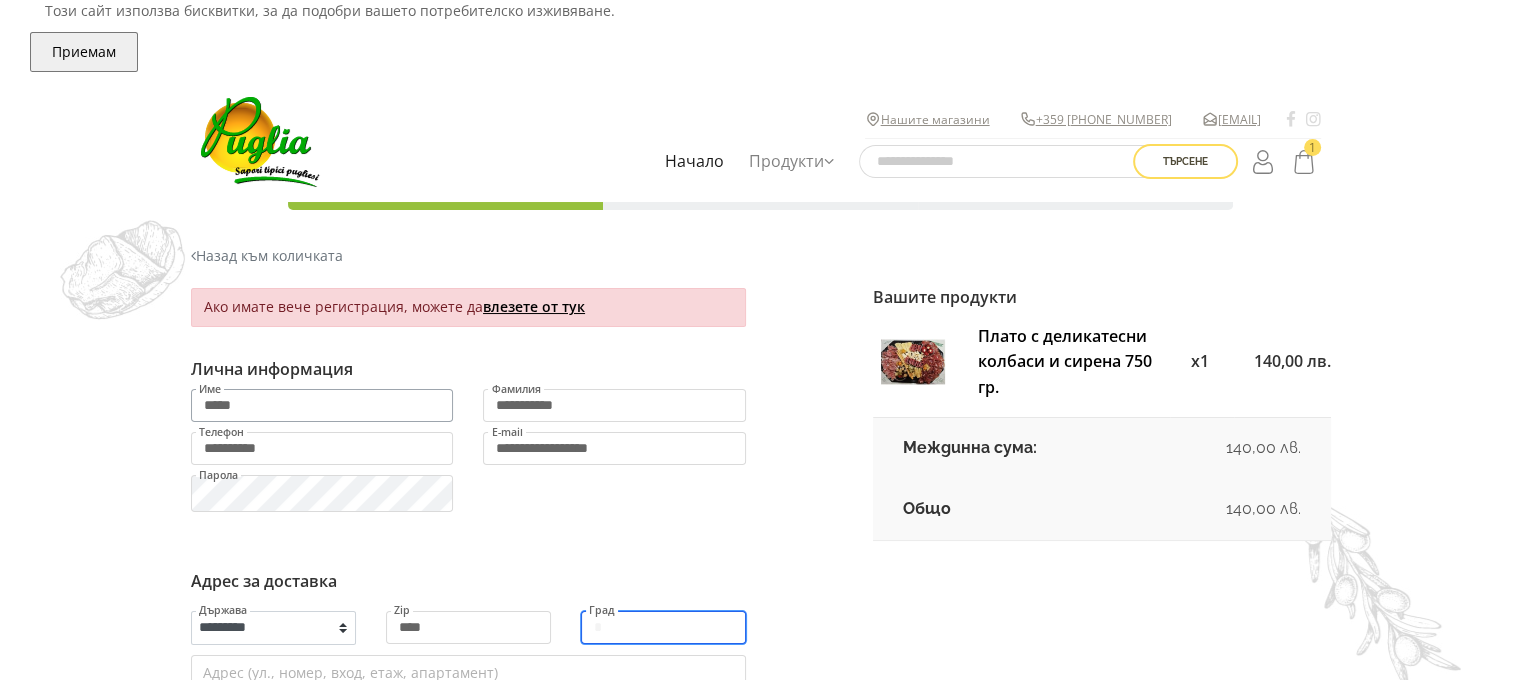 type on "[STARS]" 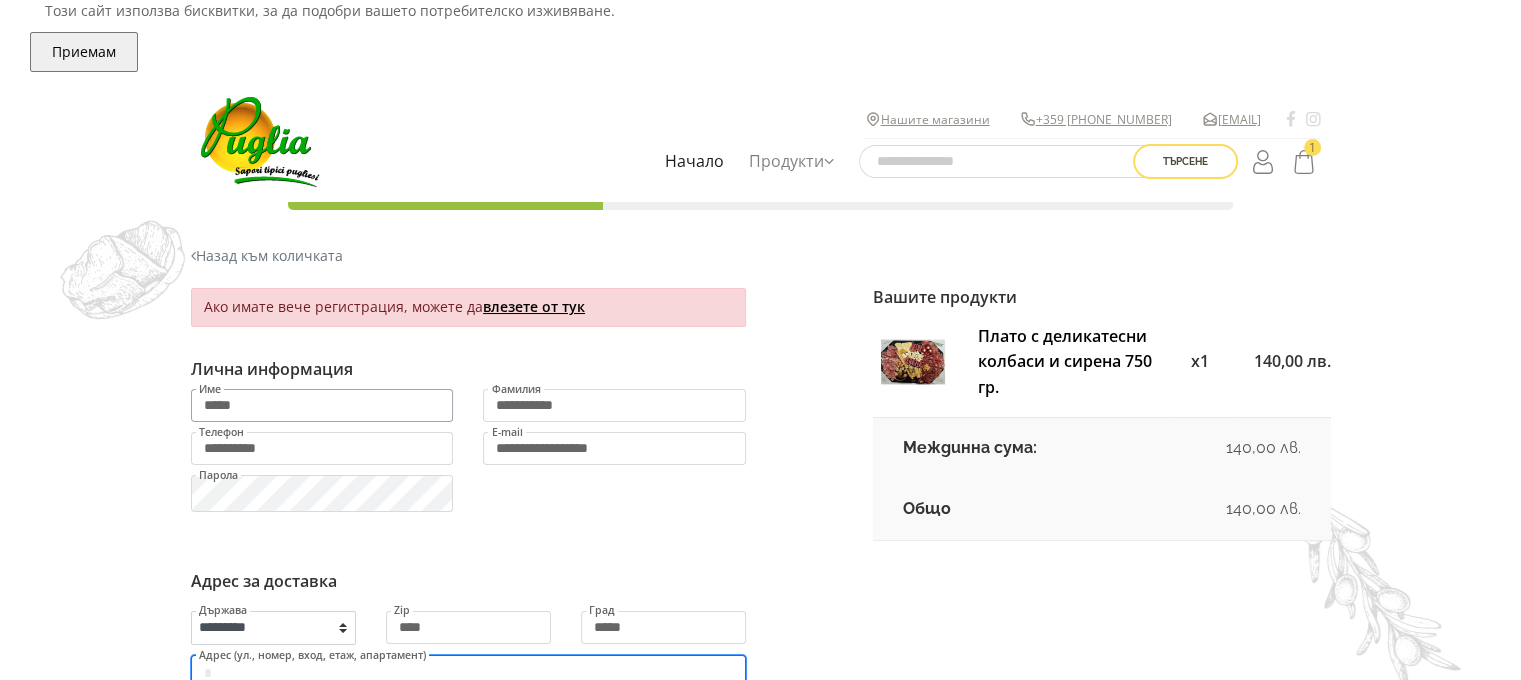 type on "[STARS]" 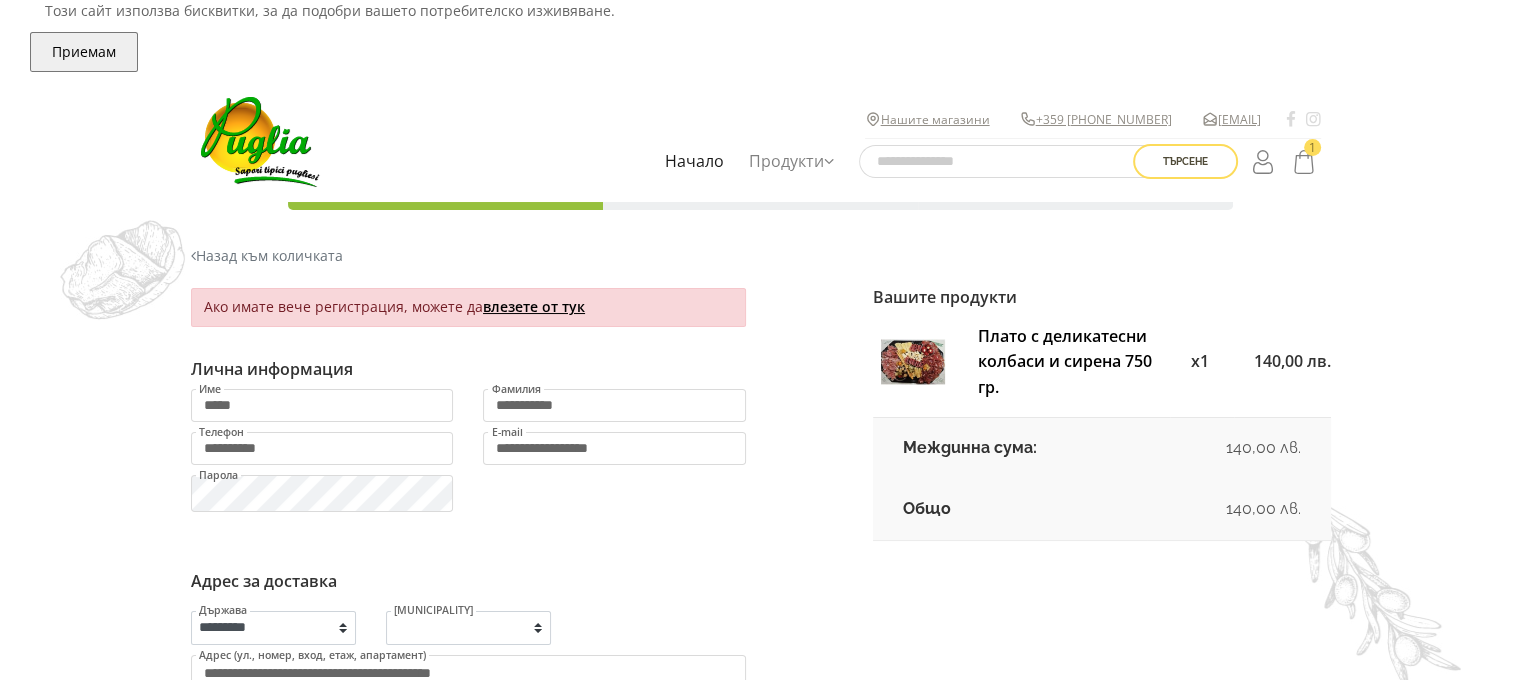 click on "1. [DATA_TYPE]
2. [PAYMENT_METHOD]
3. [ORDER_STATUS]
Назад към количката" at bounding box center (760, 956) 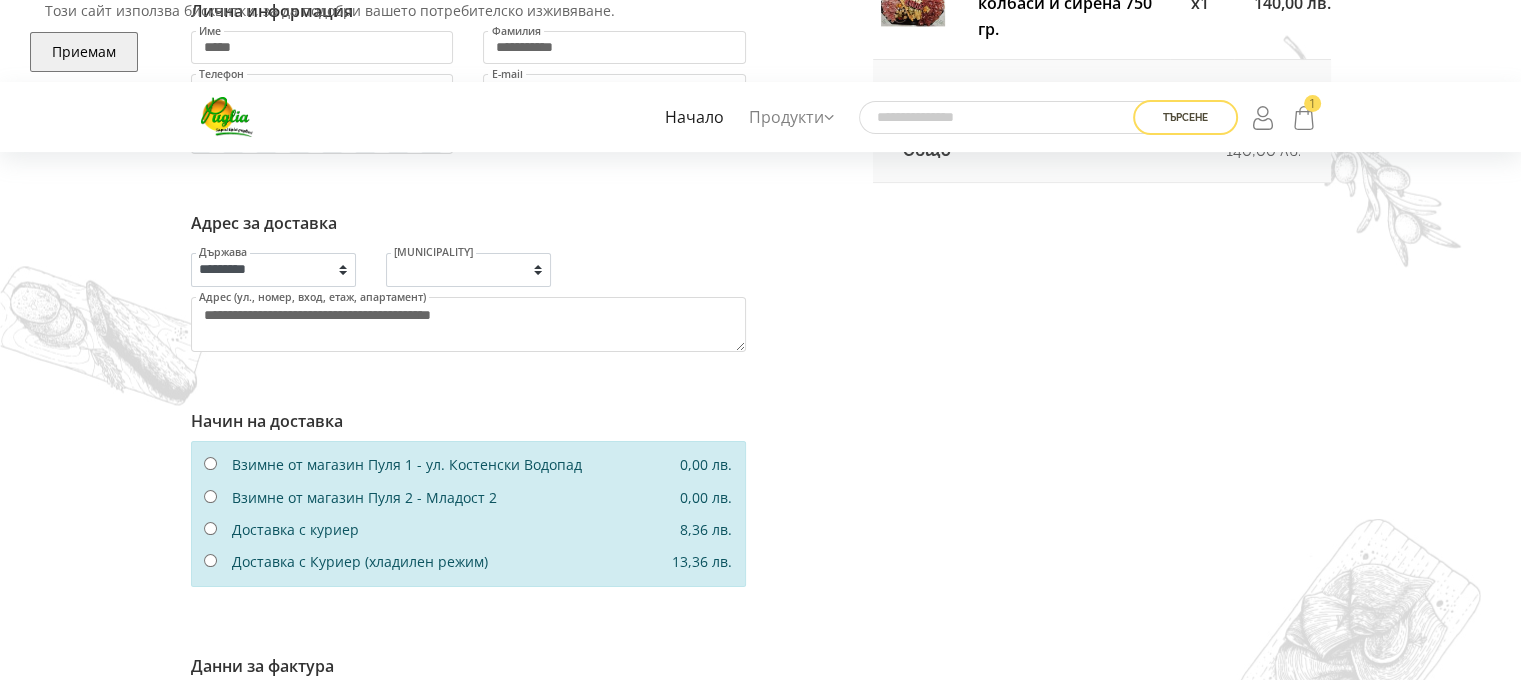scroll, scrollTop: 360, scrollLeft: 0, axis: vertical 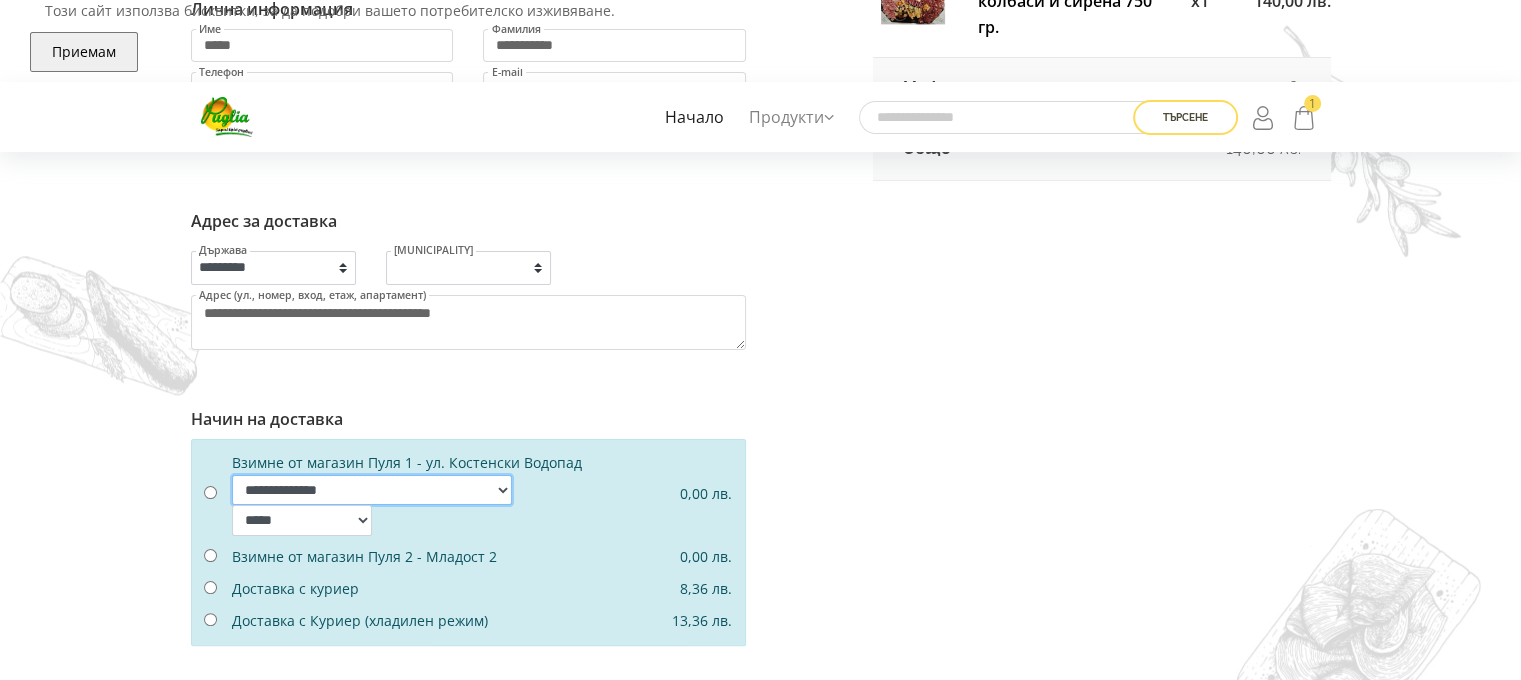 click on "[STARS]" at bounding box center [372, 490] 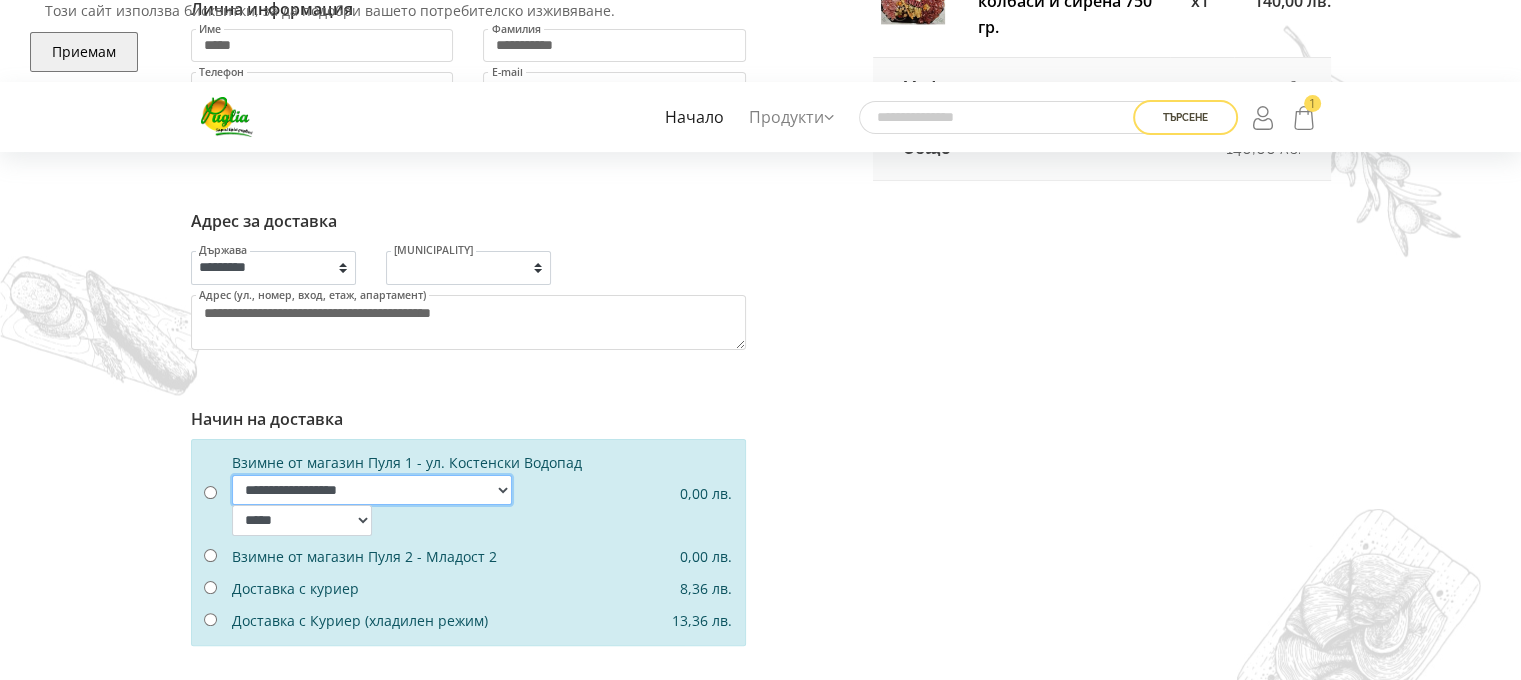 click on "[STARS]" at bounding box center (372, 490) 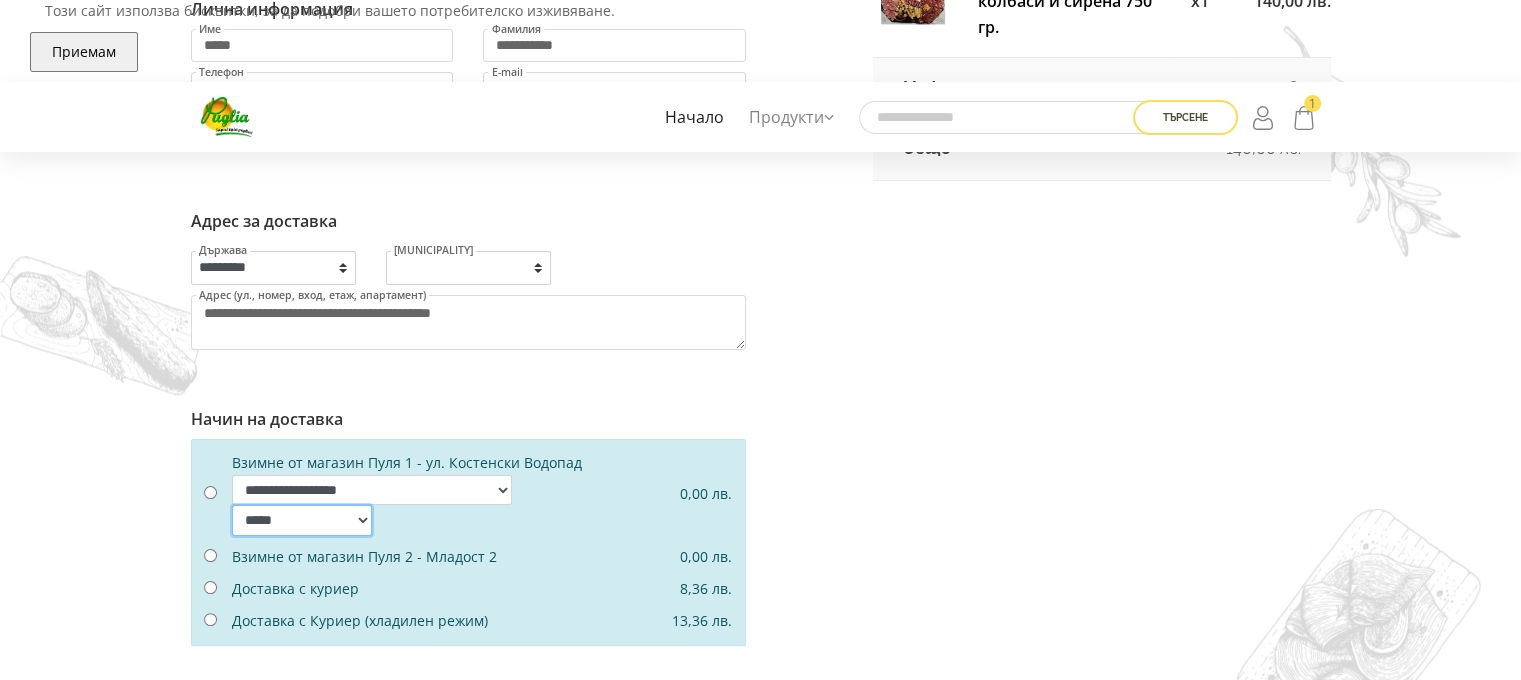 click on "[STARS]" at bounding box center [302, 520] 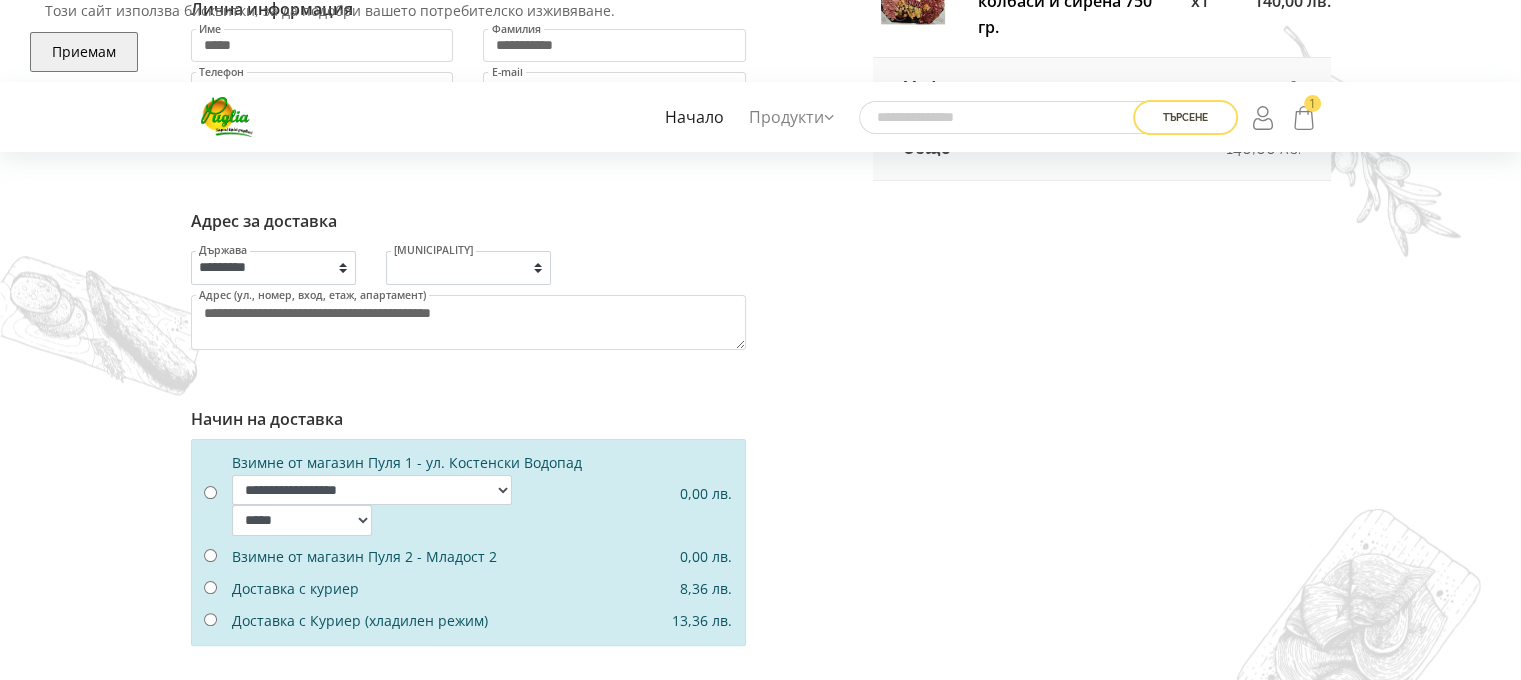 click on "1. [DATA_TYPE]
2. [PAYMENT_METHOD]
3. [ORDER_STATUS]
Назад към количката" at bounding box center (760, 627) 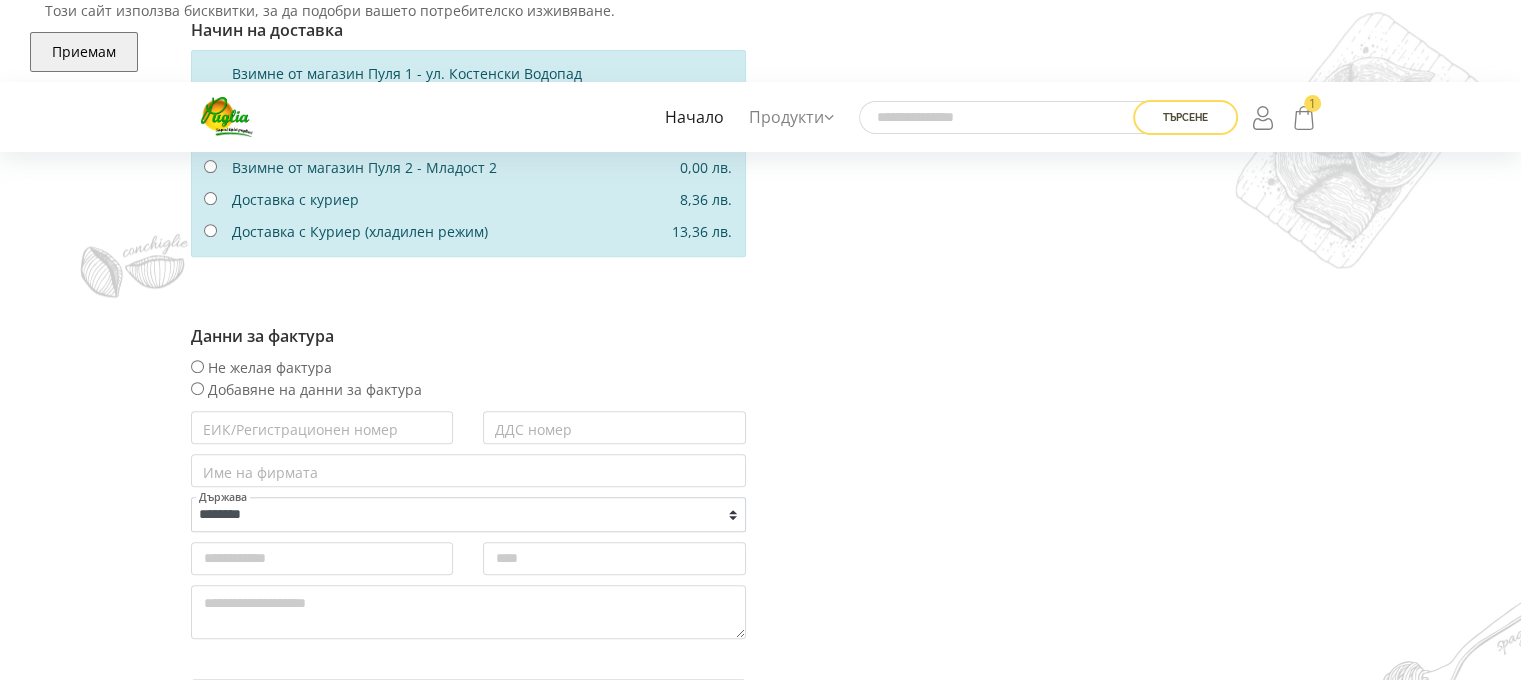 scroll, scrollTop: 720, scrollLeft: 0, axis: vertical 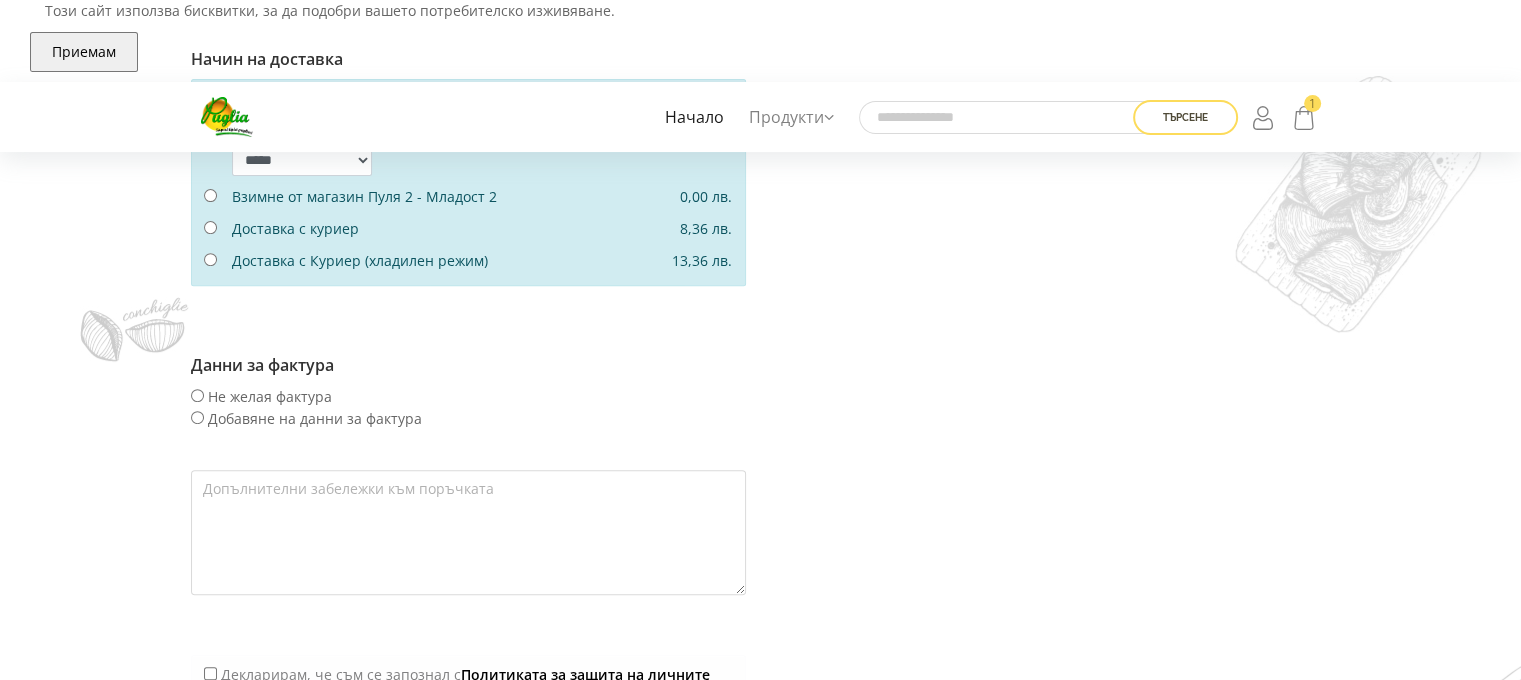 click on "1. [DATA_TYPE]
2. [PAYMENT_METHOD]
3. [ORDER_STATUS]
Назад към количката" at bounding box center [760, 148] 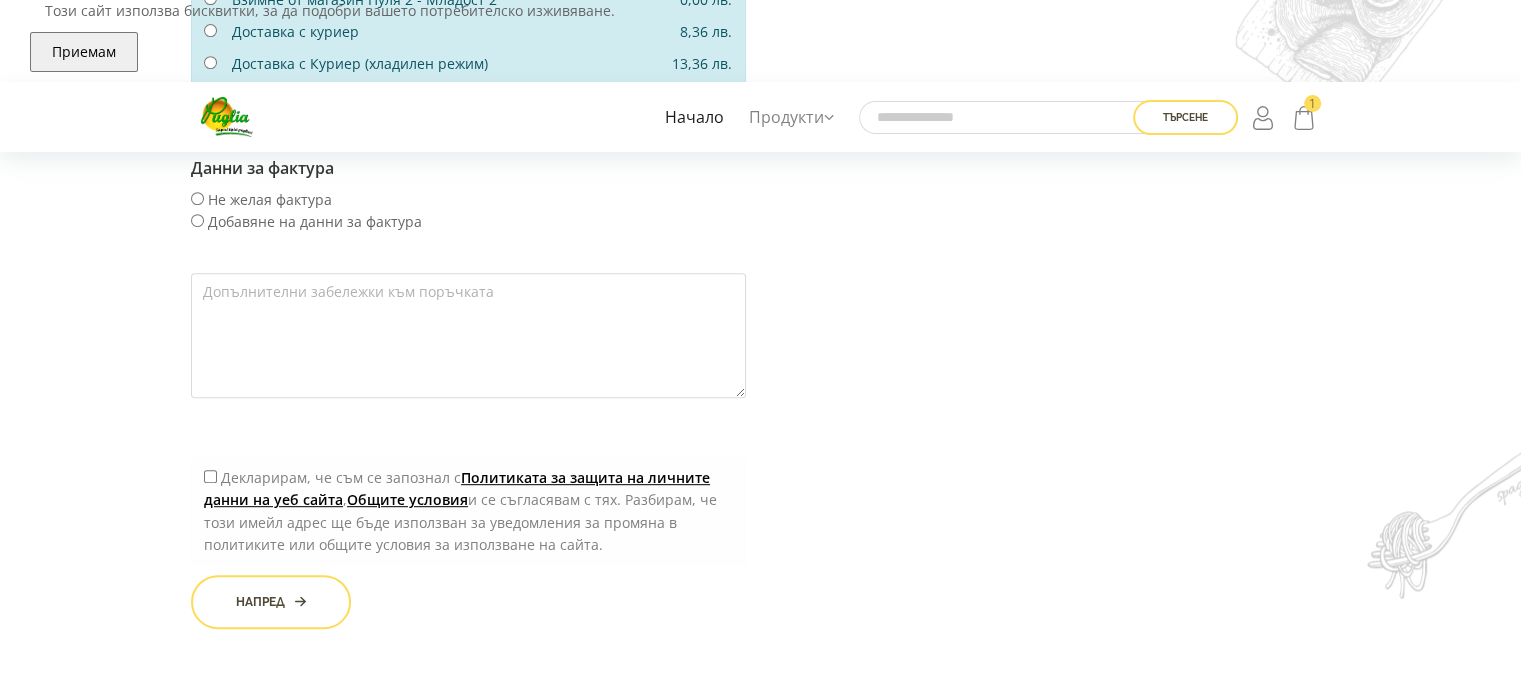 scroll, scrollTop: 920, scrollLeft: 0, axis: vertical 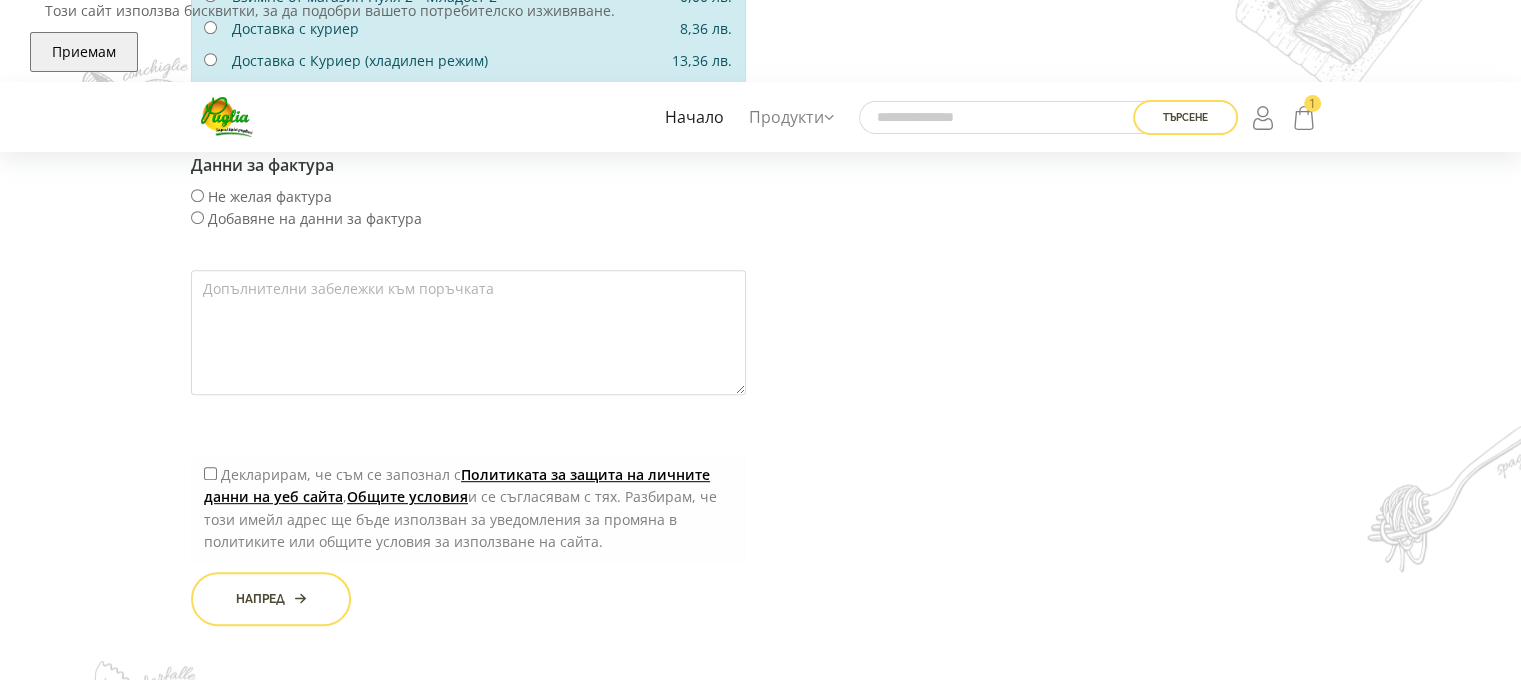 click on "1. [DATA_TYPE]
2. [PAYMENT_METHOD]
3. [ORDER_STATUS]
Назад към количката" at bounding box center [760, -52] 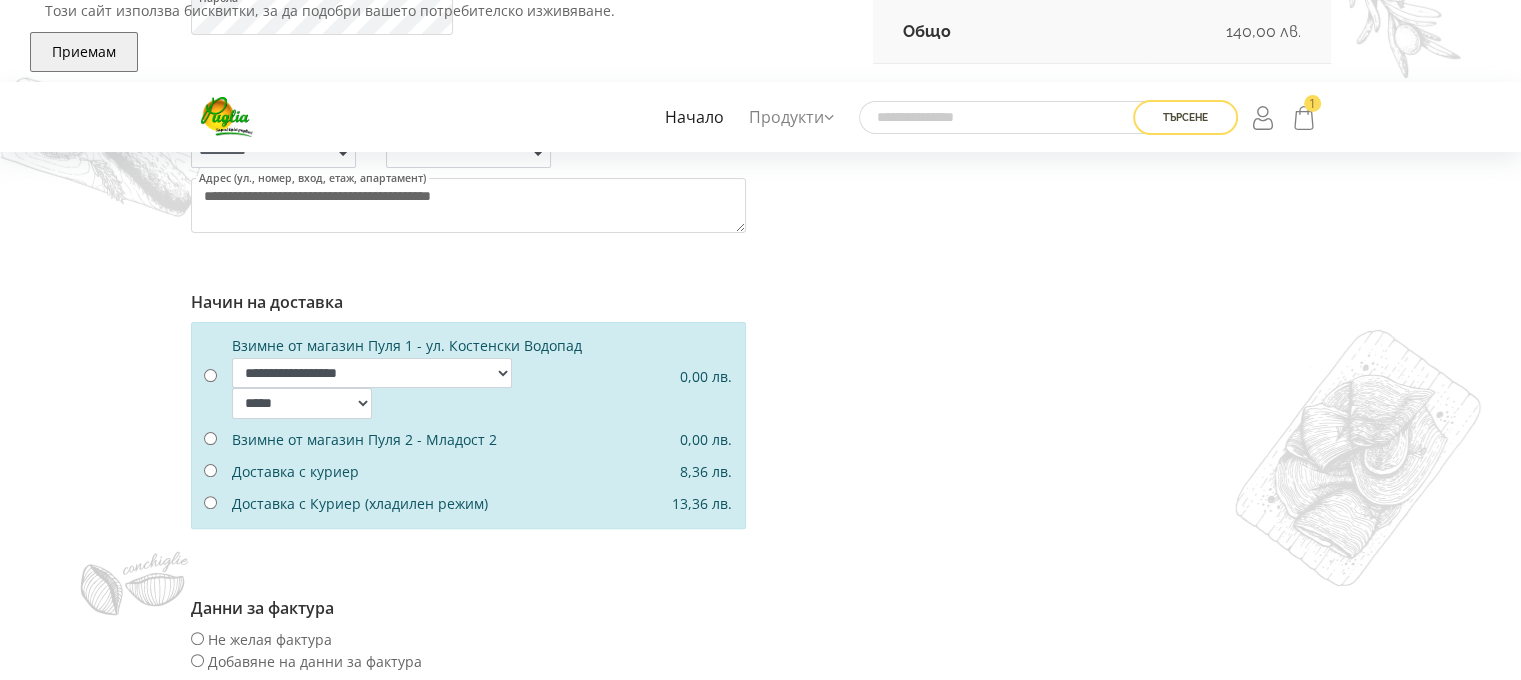 scroll, scrollTop: 400, scrollLeft: 0, axis: vertical 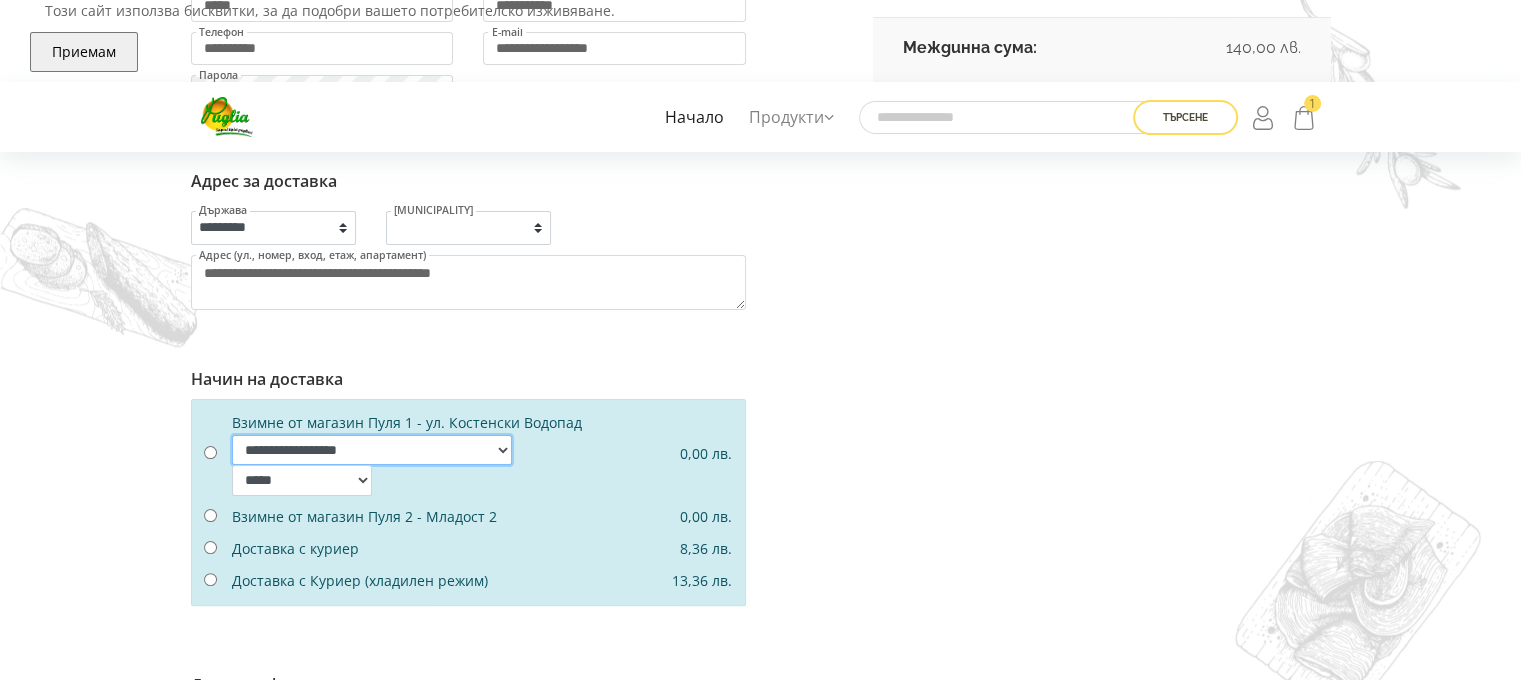 click on "[STARS]" at bounding box center (372, 450) 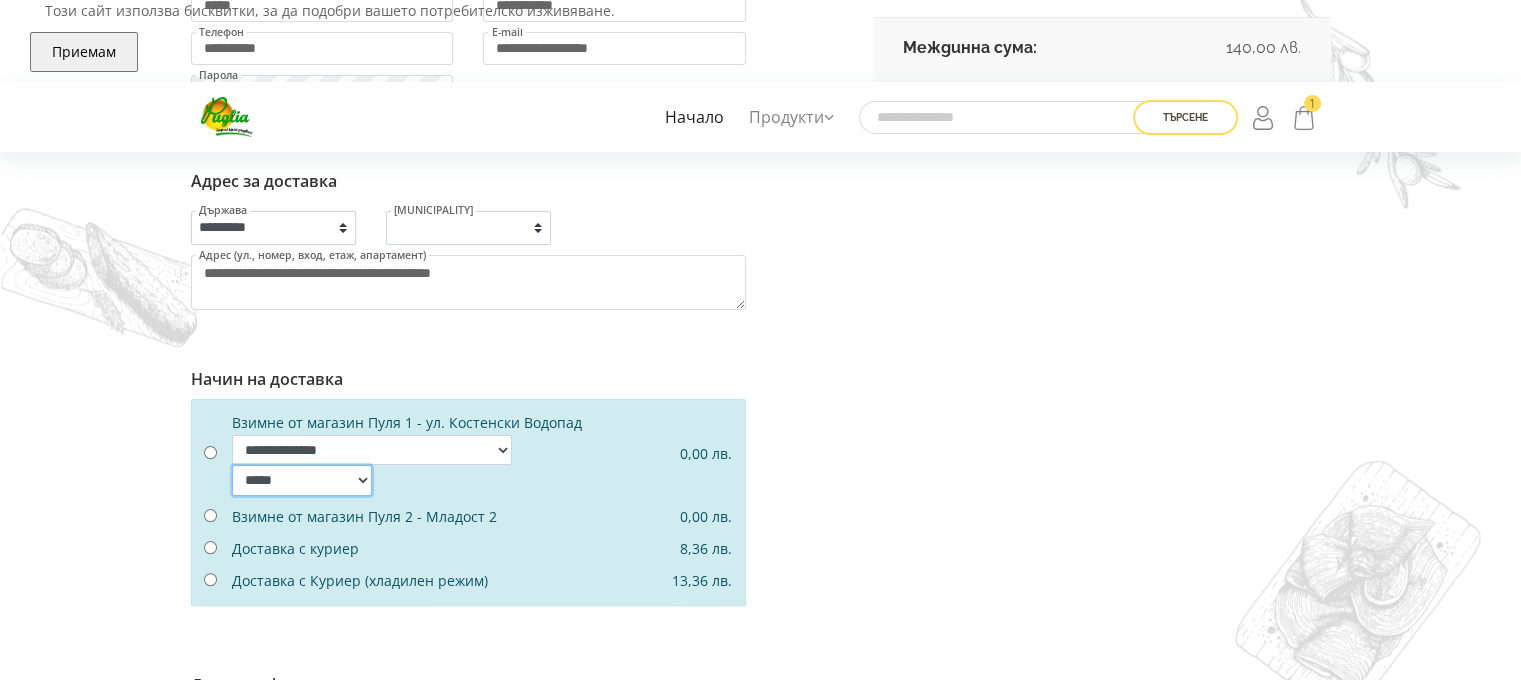 click on "[STARS]" at bounding box center [302, 480] 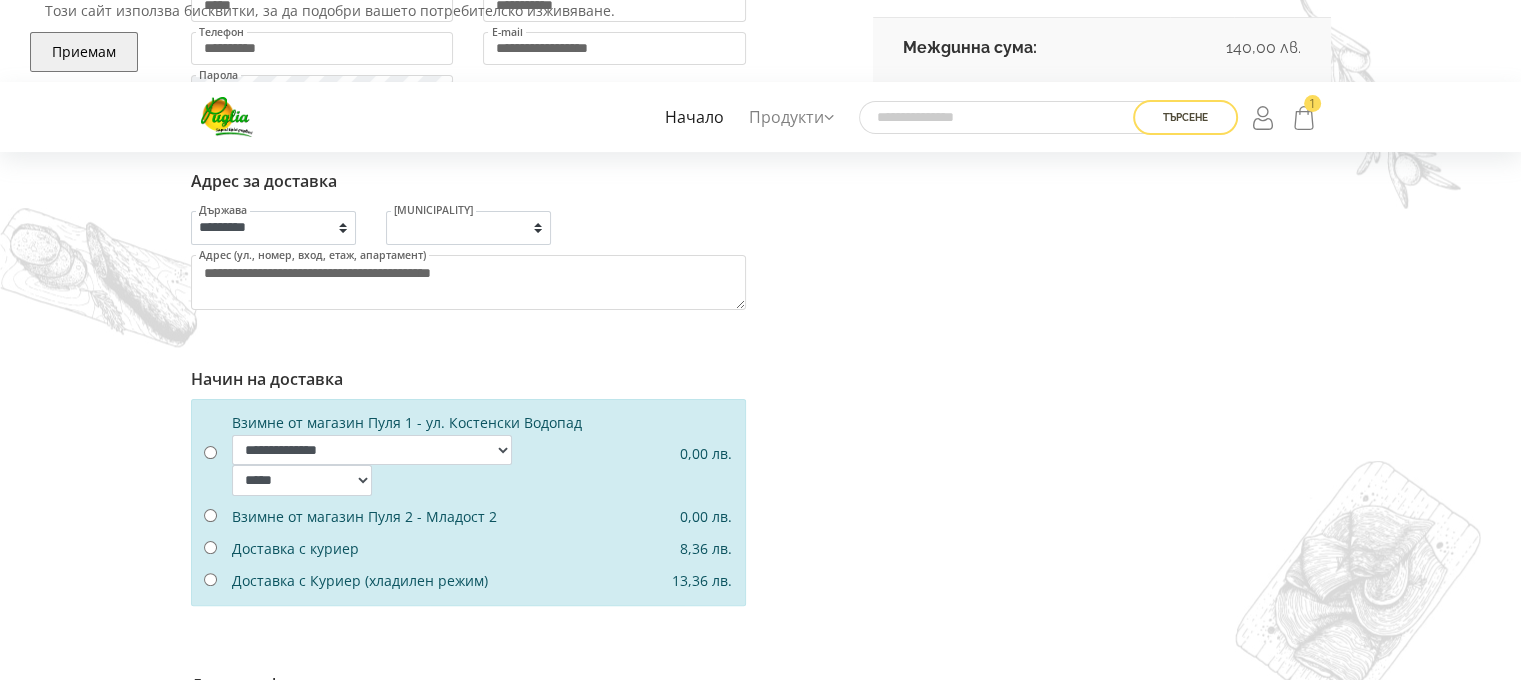 click on "1. [DATA_TYPE]
2. [PAYMENT_METHOD]
3. [ORDER_STATUS]
Назад към количката" at bounding box center (760, 468) 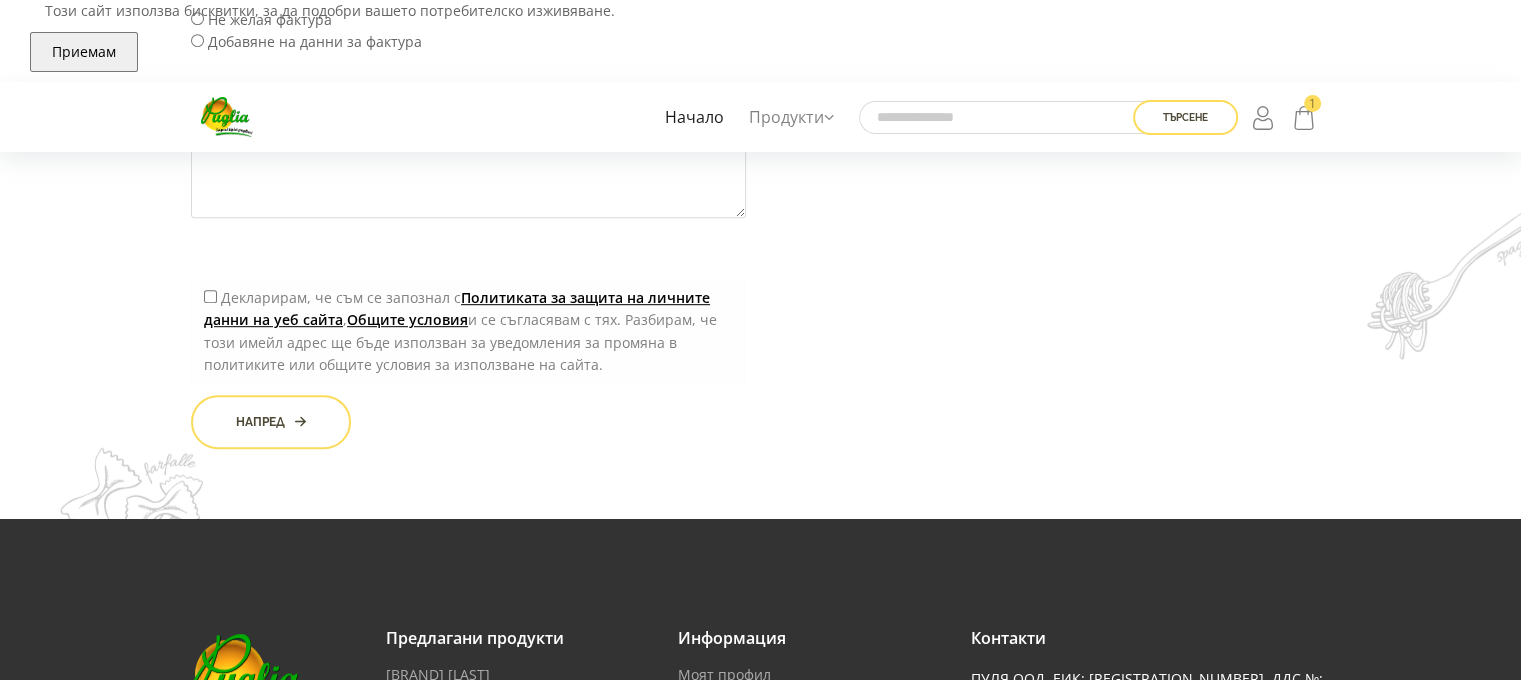 scroll, scrollTop: 1160, scrollLeft: 0, axis: vertical 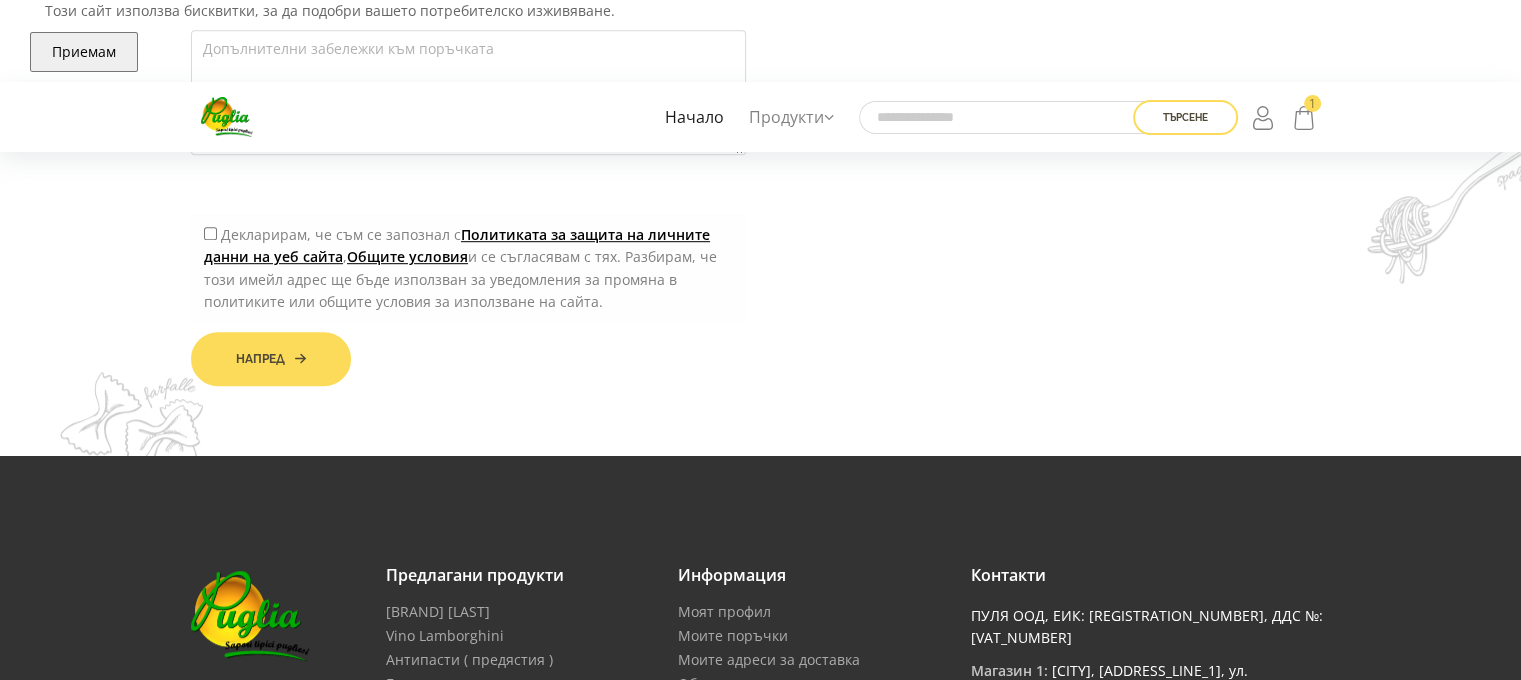click on "Напред" at bounding box center (271, 359) 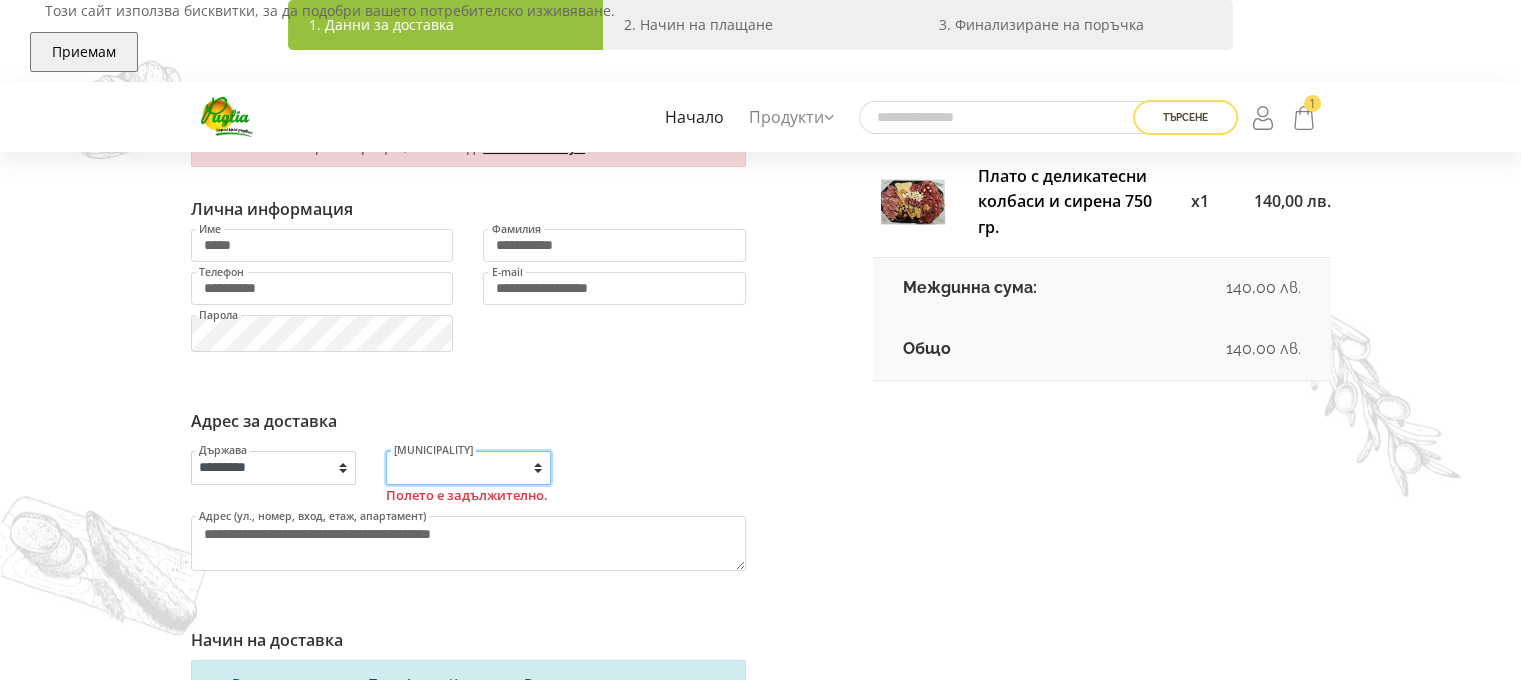click on "[STARS]" at bounding box center (468, 468) 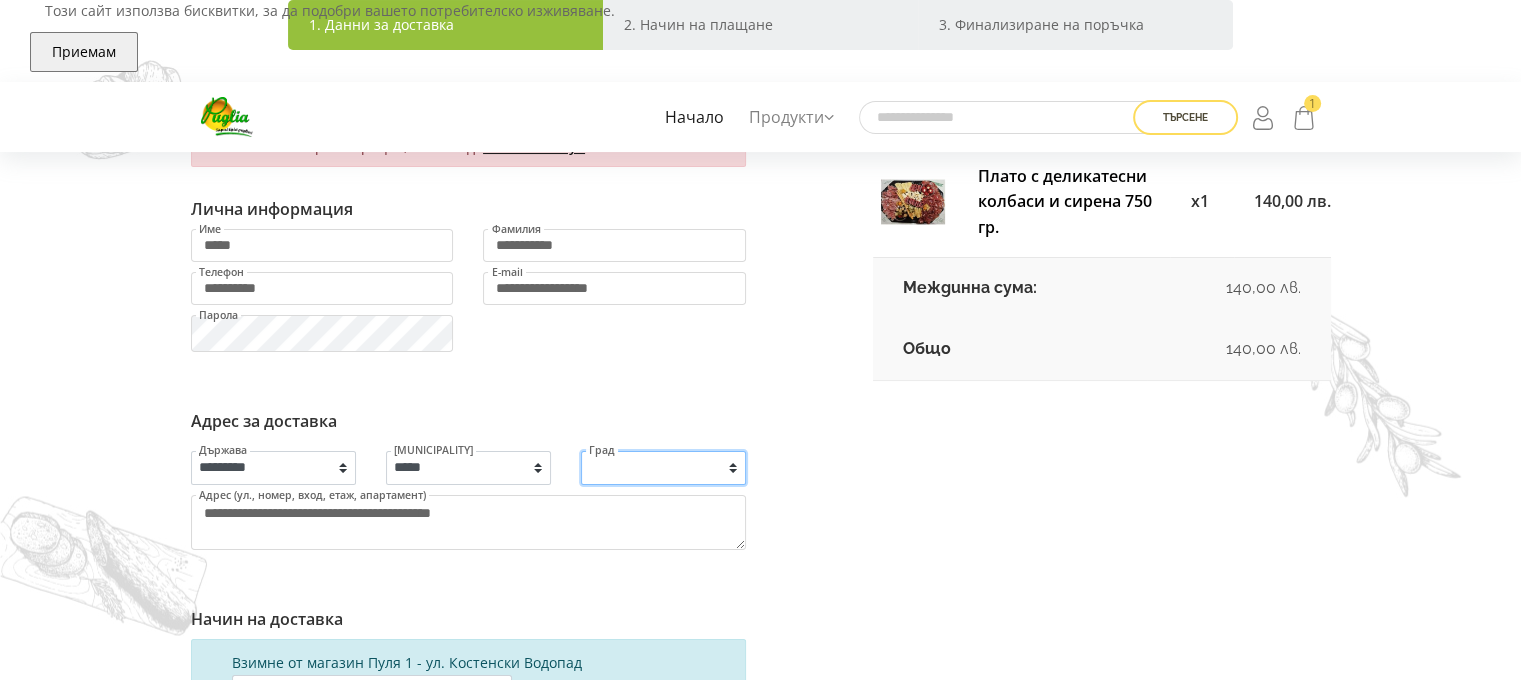 click on "[STARS]" at bounding box center [663, 468] 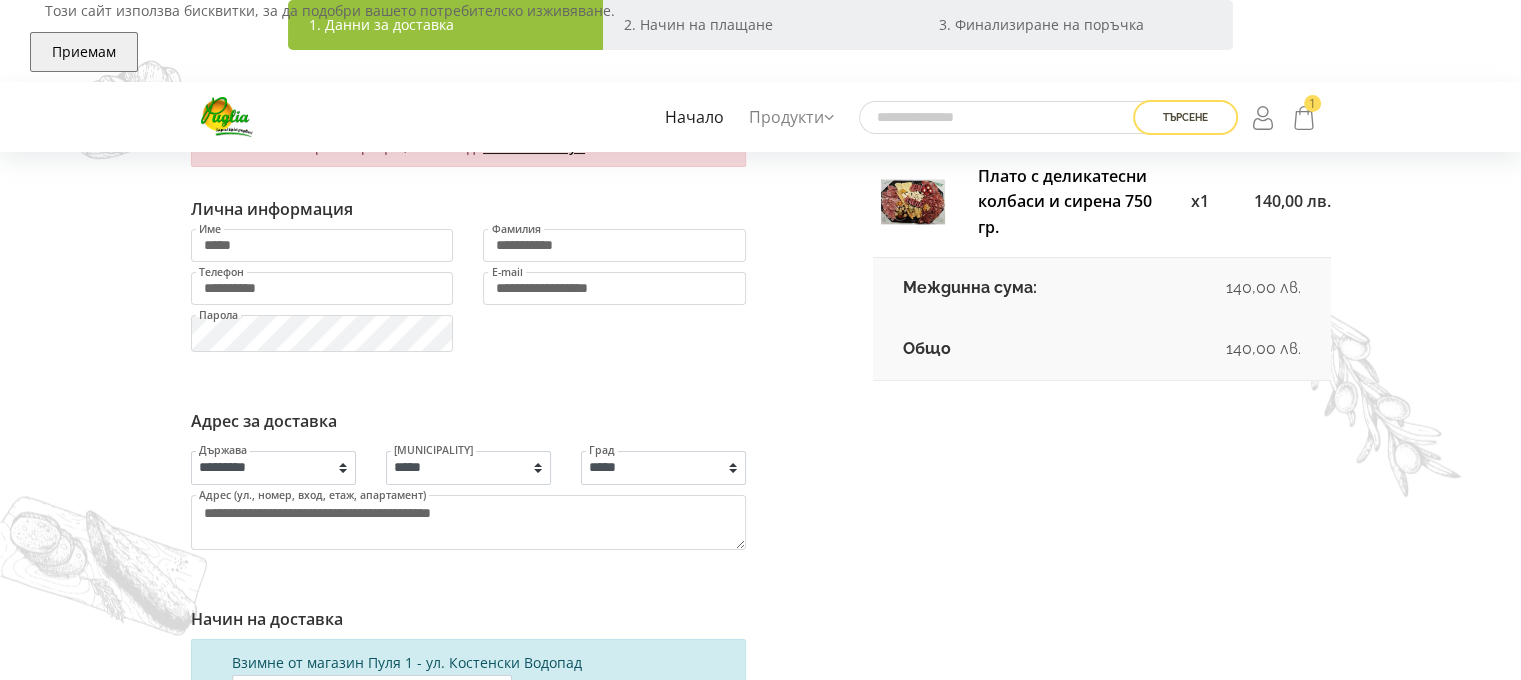 click at bounding box center [468, 382] 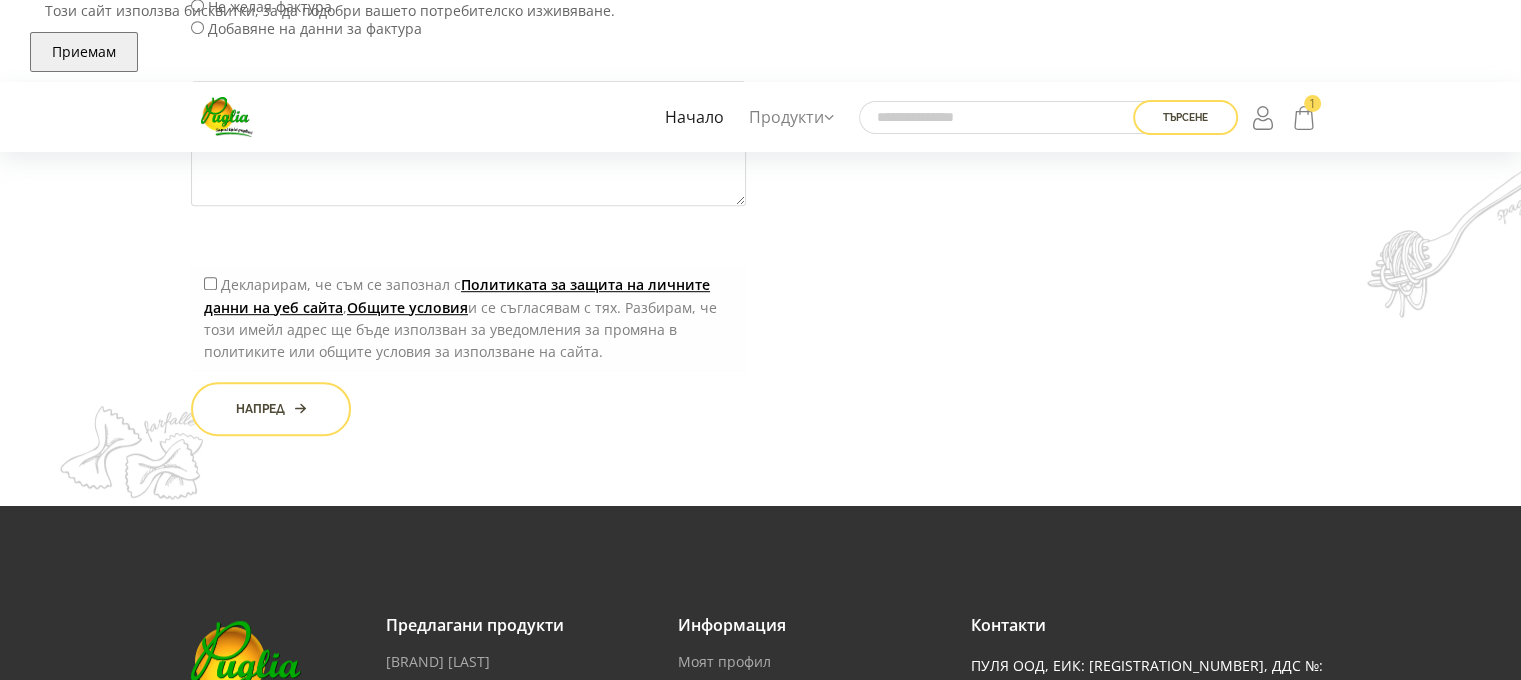 scroll, scrollTop: 1080, scrollLeft: 0, axis: vertical 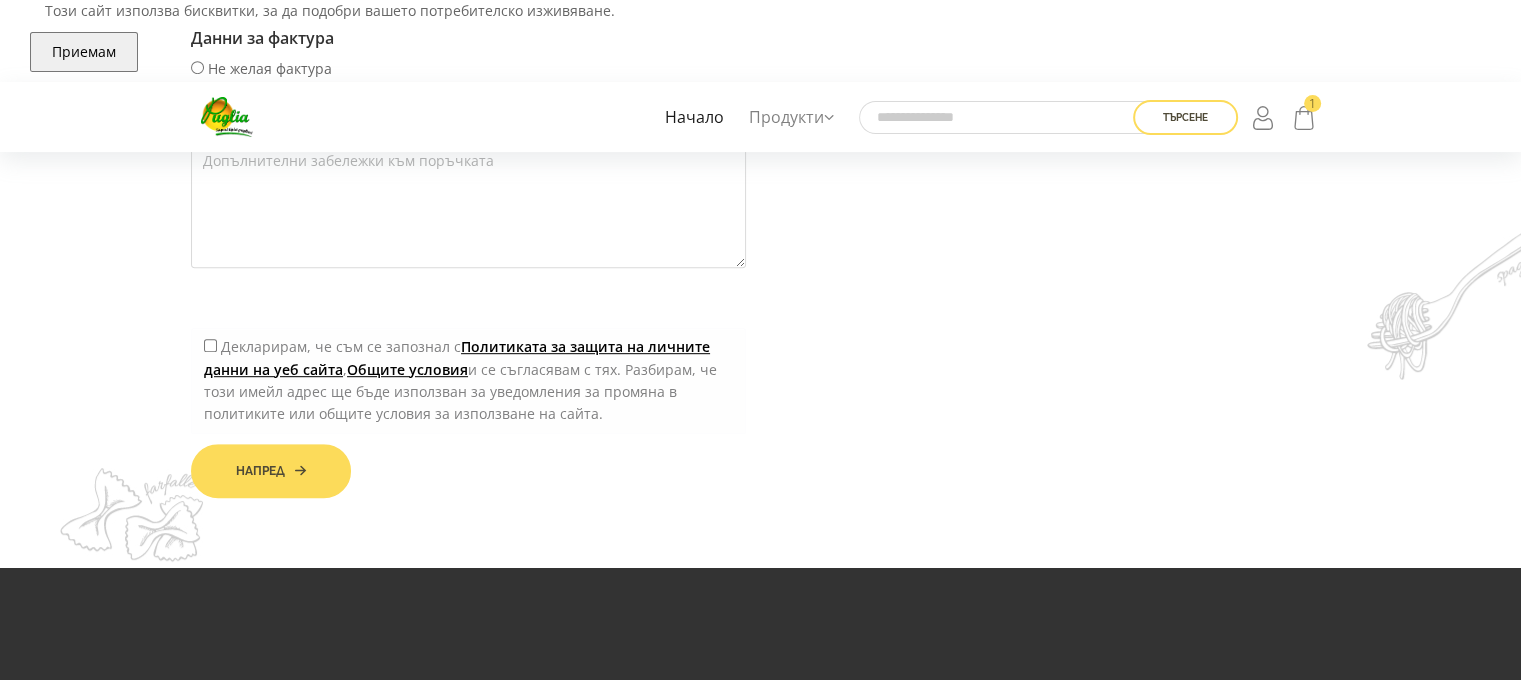 click on "Напред" at bounding box center [271, 471] 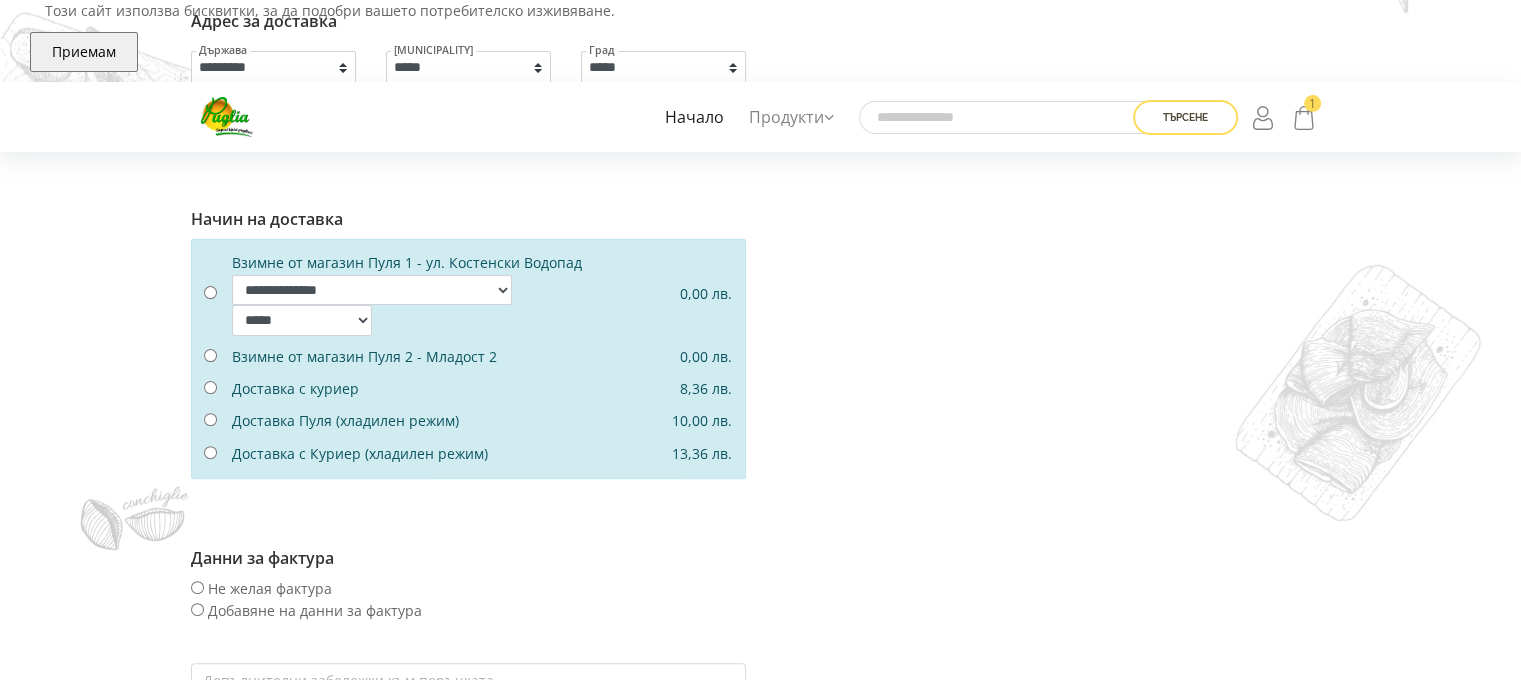 scroll, scrollTop: 616, scrollLeft: 0, axis: vertical 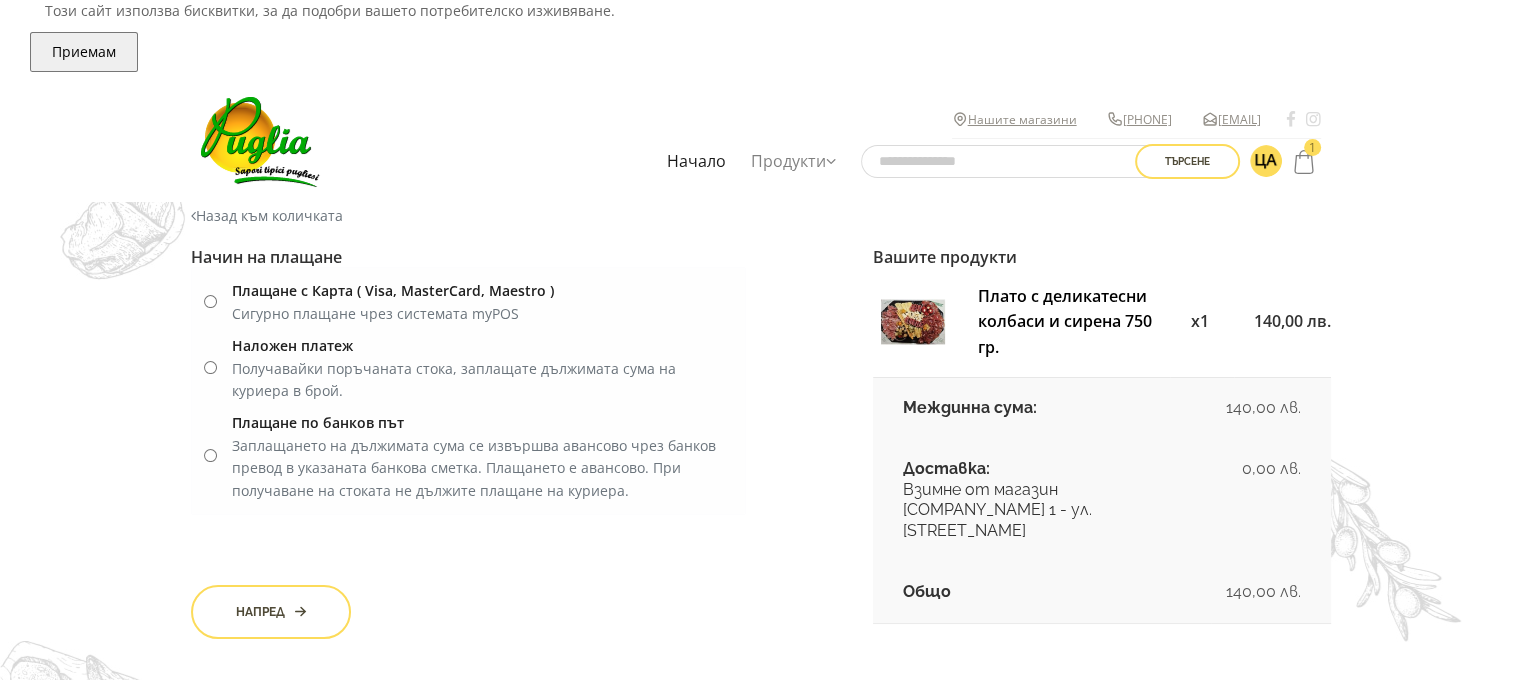click at bounding box center [468, 555] 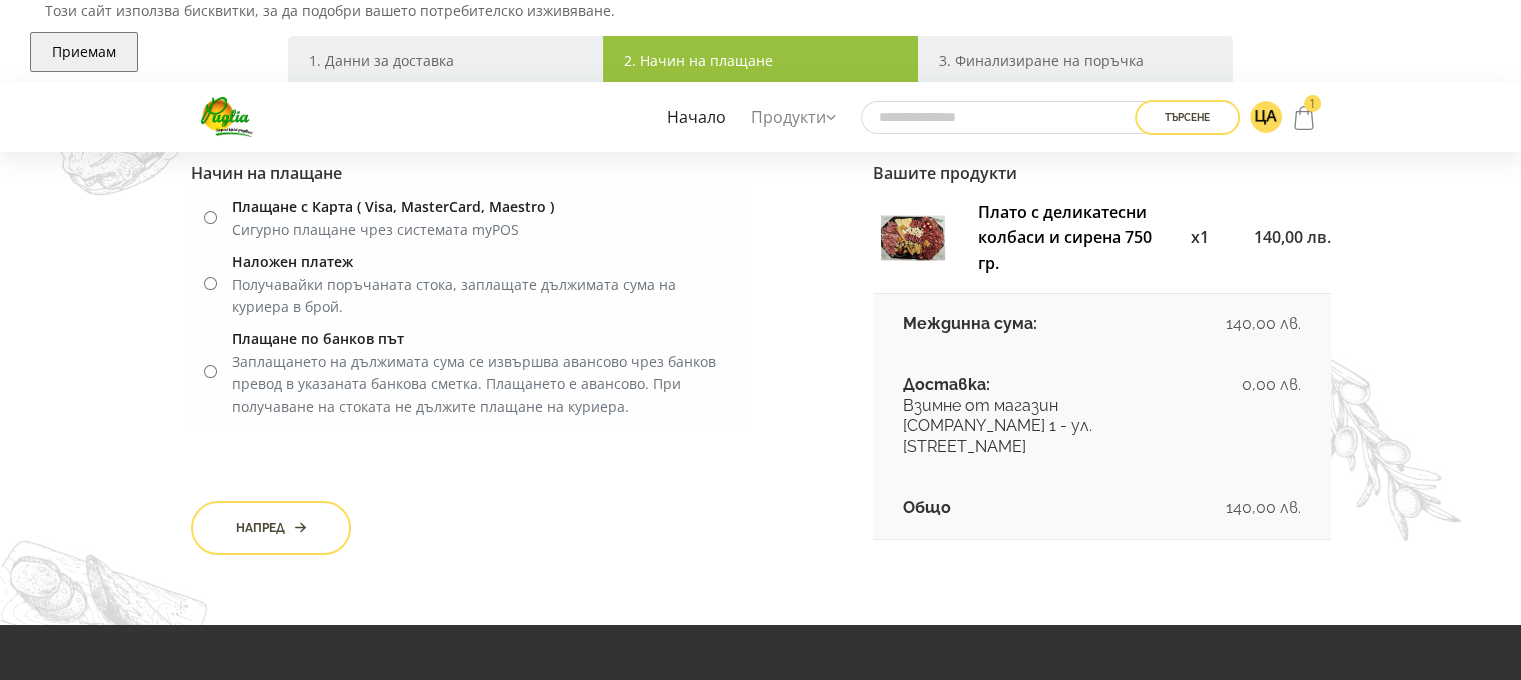 scroll, scrollTop: 120, scrollLeft: 0, axis: vertical 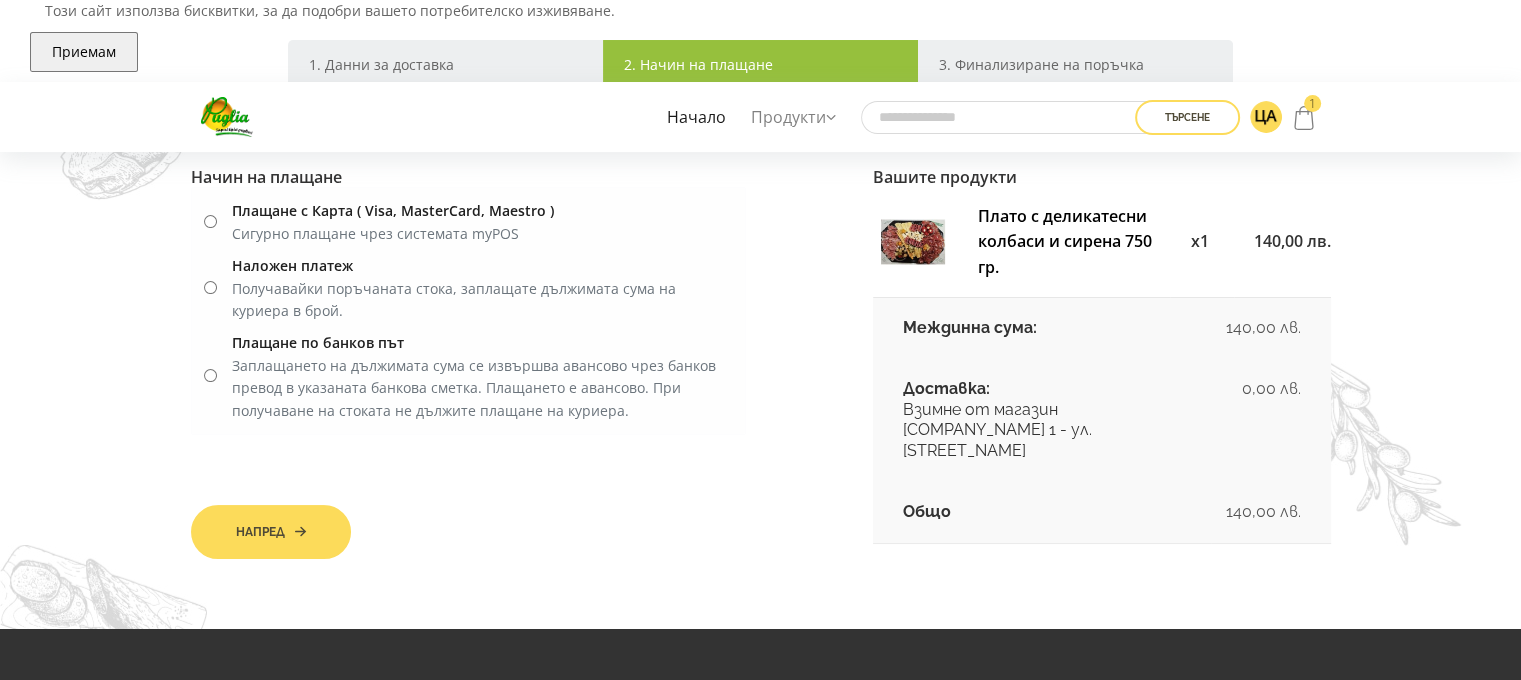 click at bounding box center (300, 532) 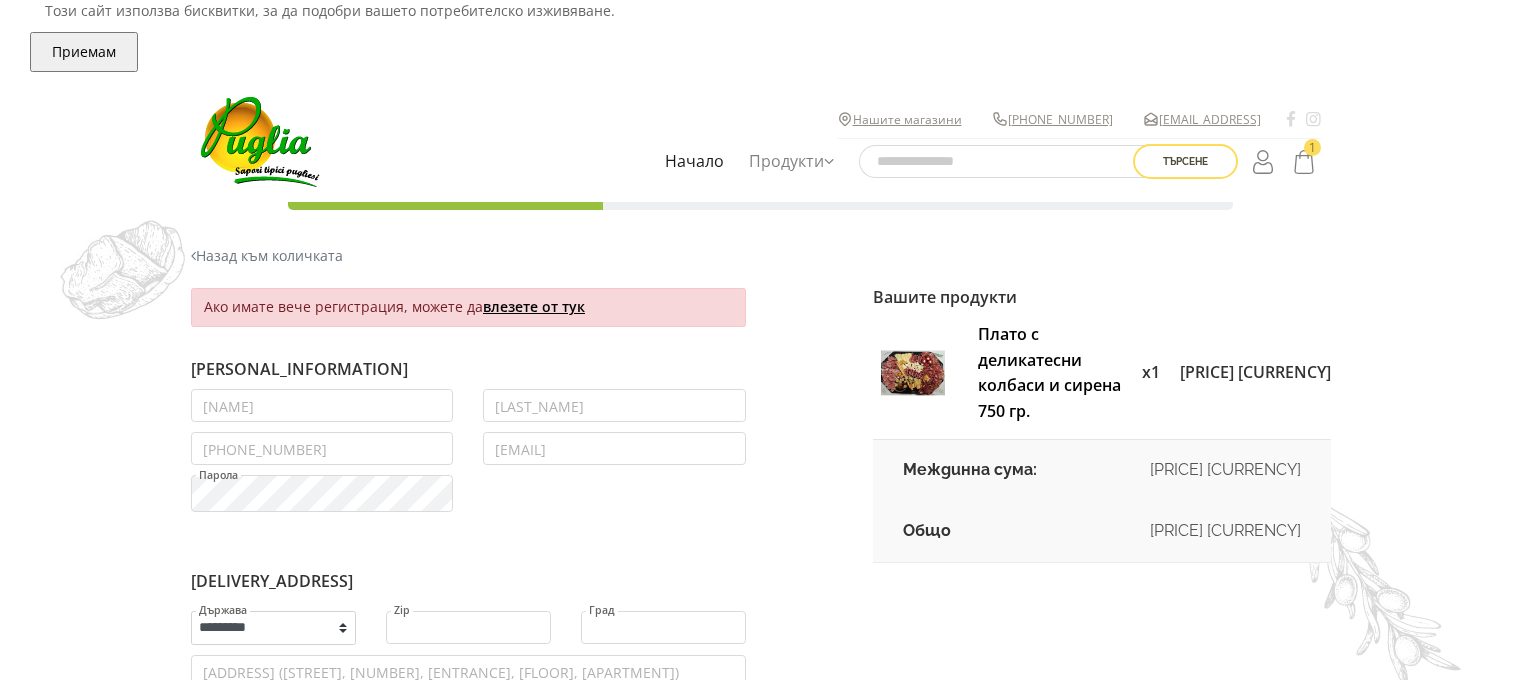 scroll, scrollTop: 0, scrollLeft: 0, axis: both 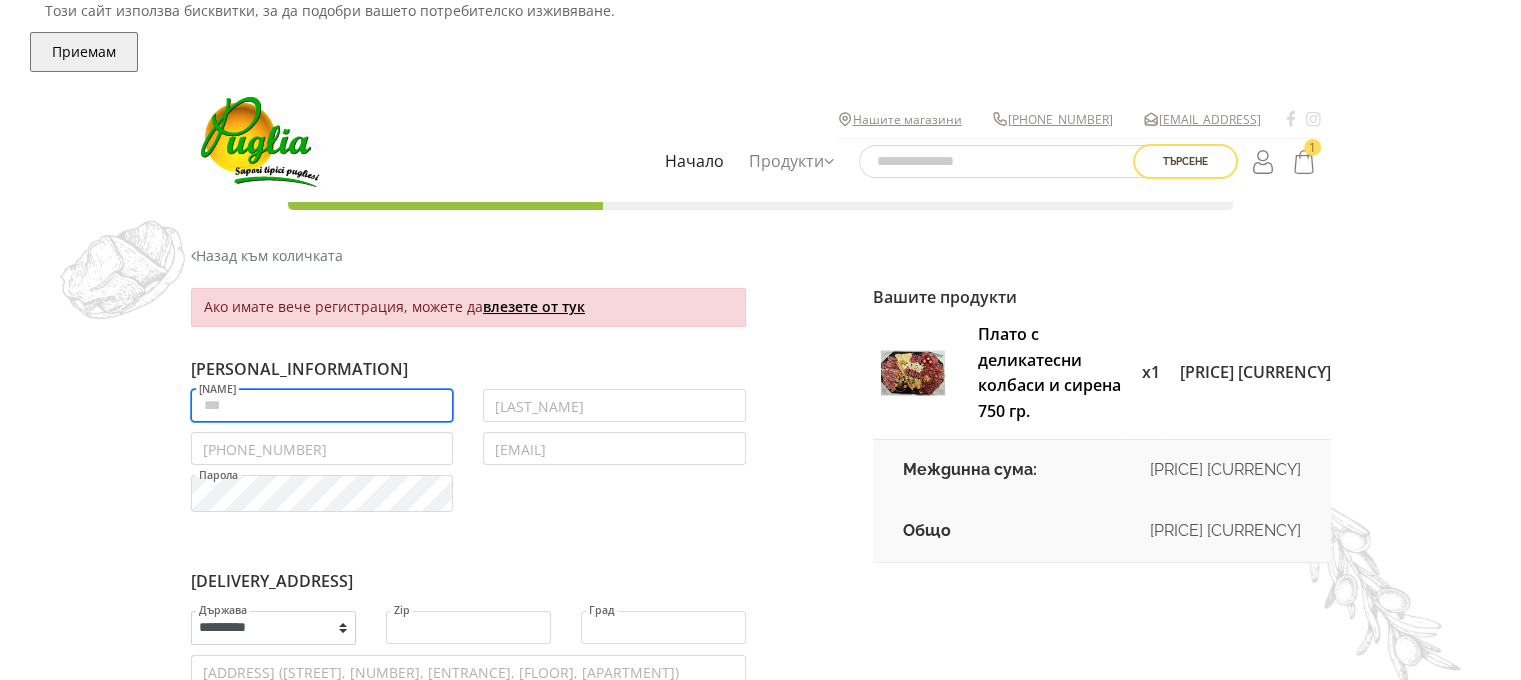 click on "Име" at bounding box center [322, 405] 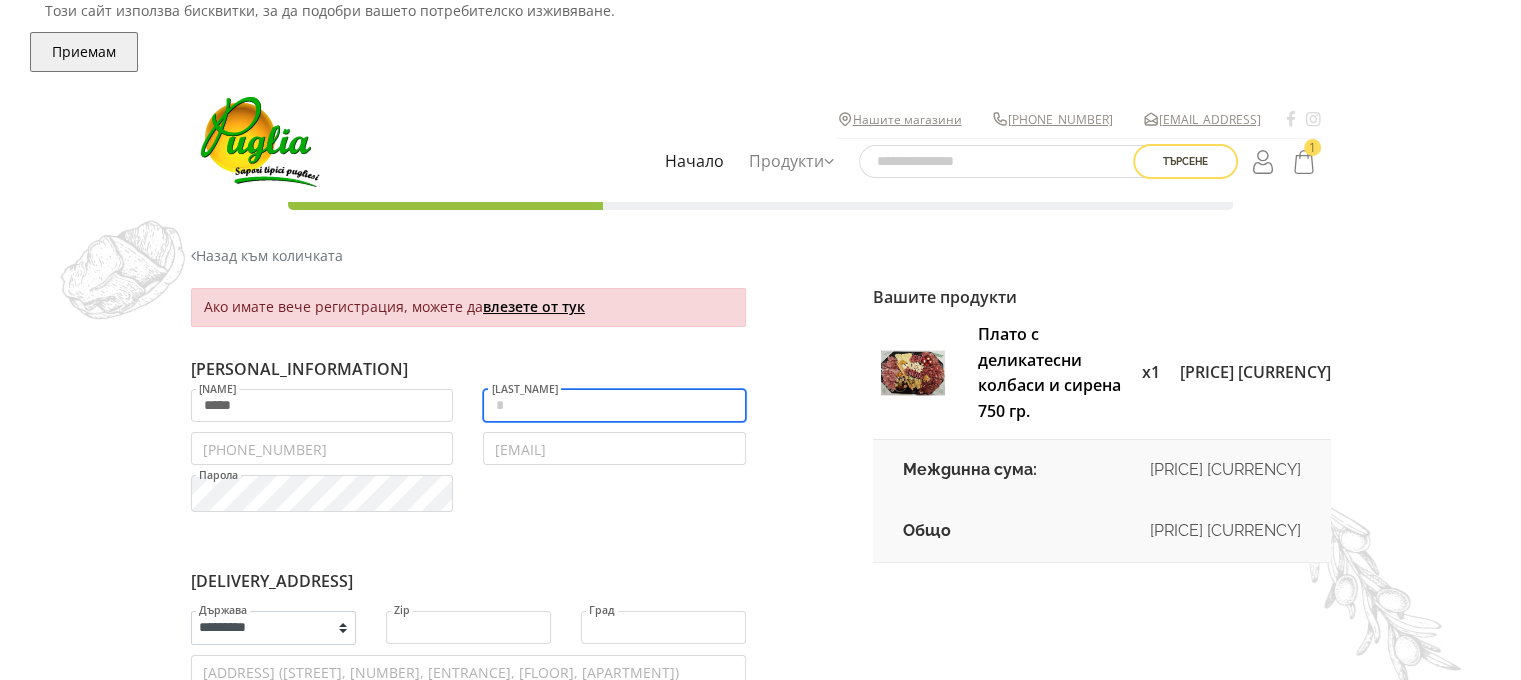 type on "**********" 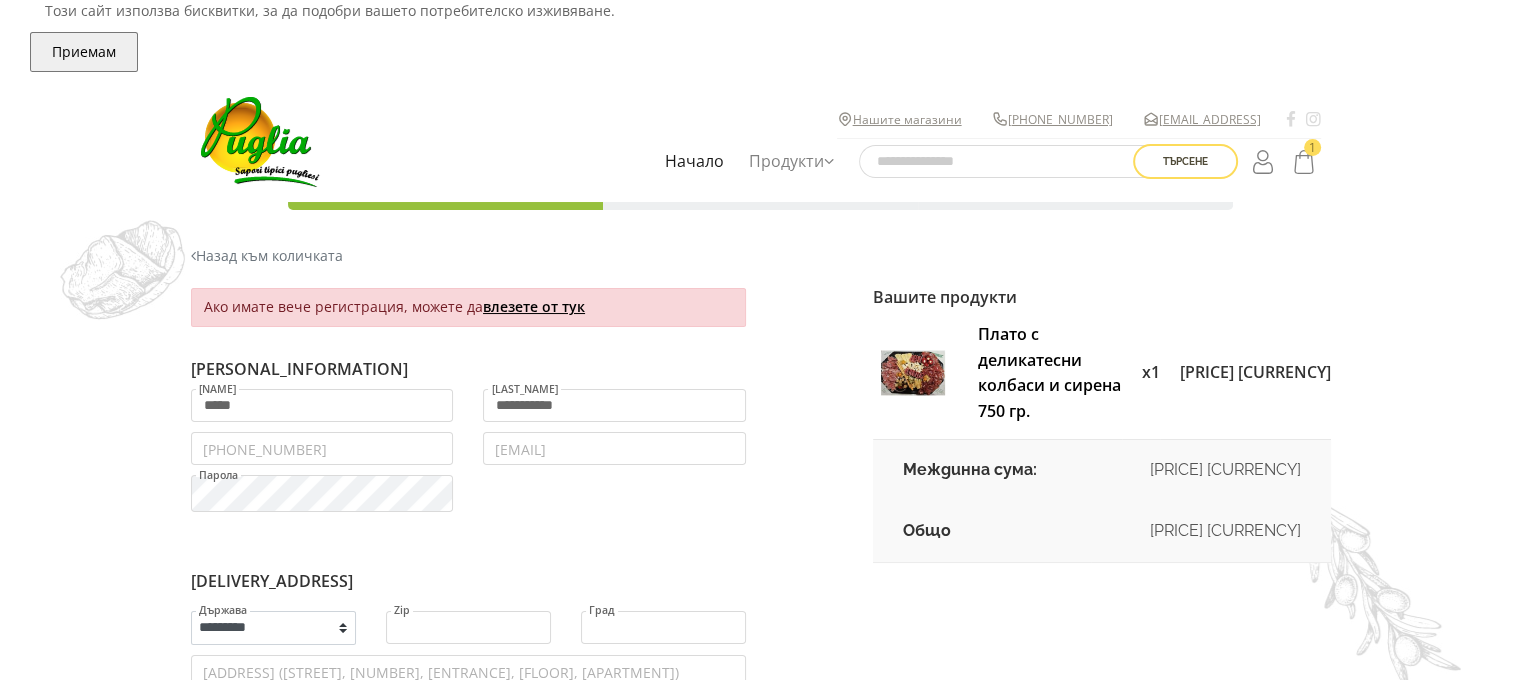 type on "[STARS]" 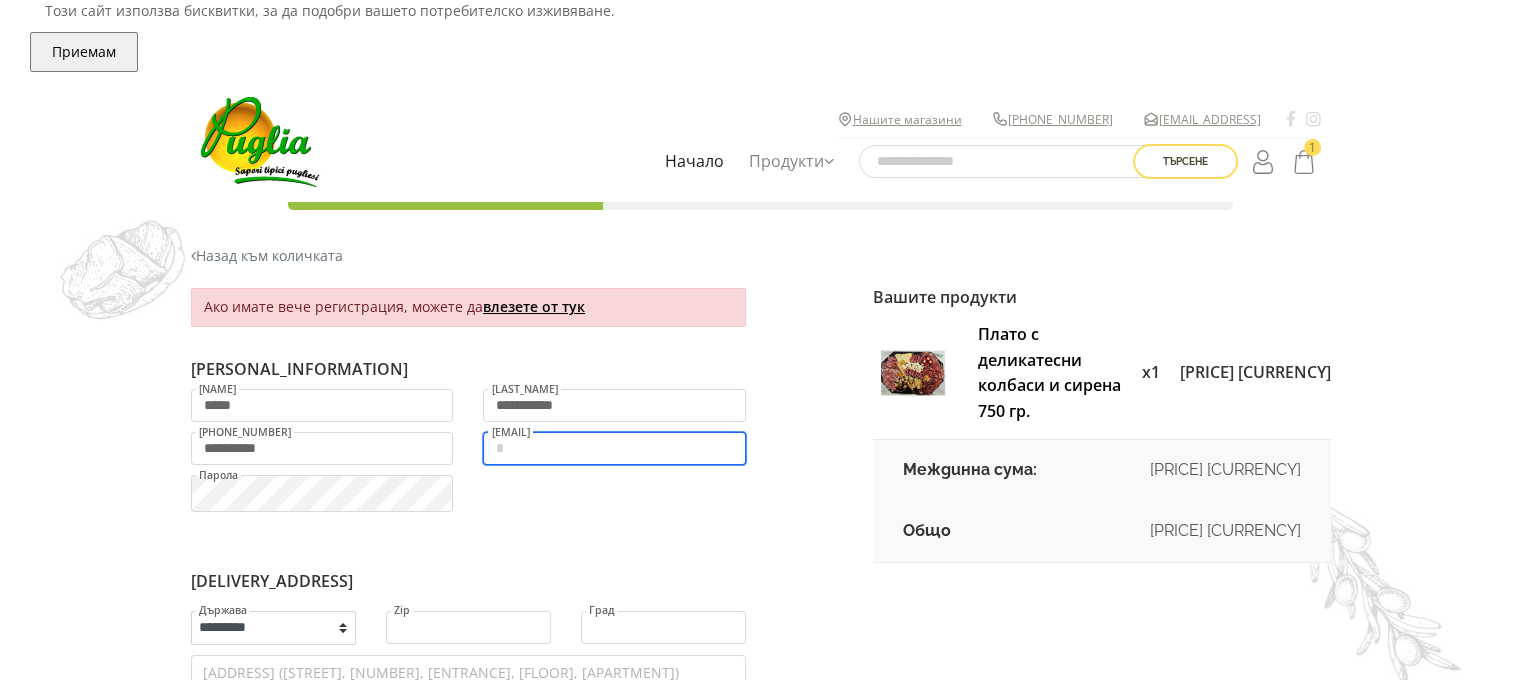 type on "[STARS]" 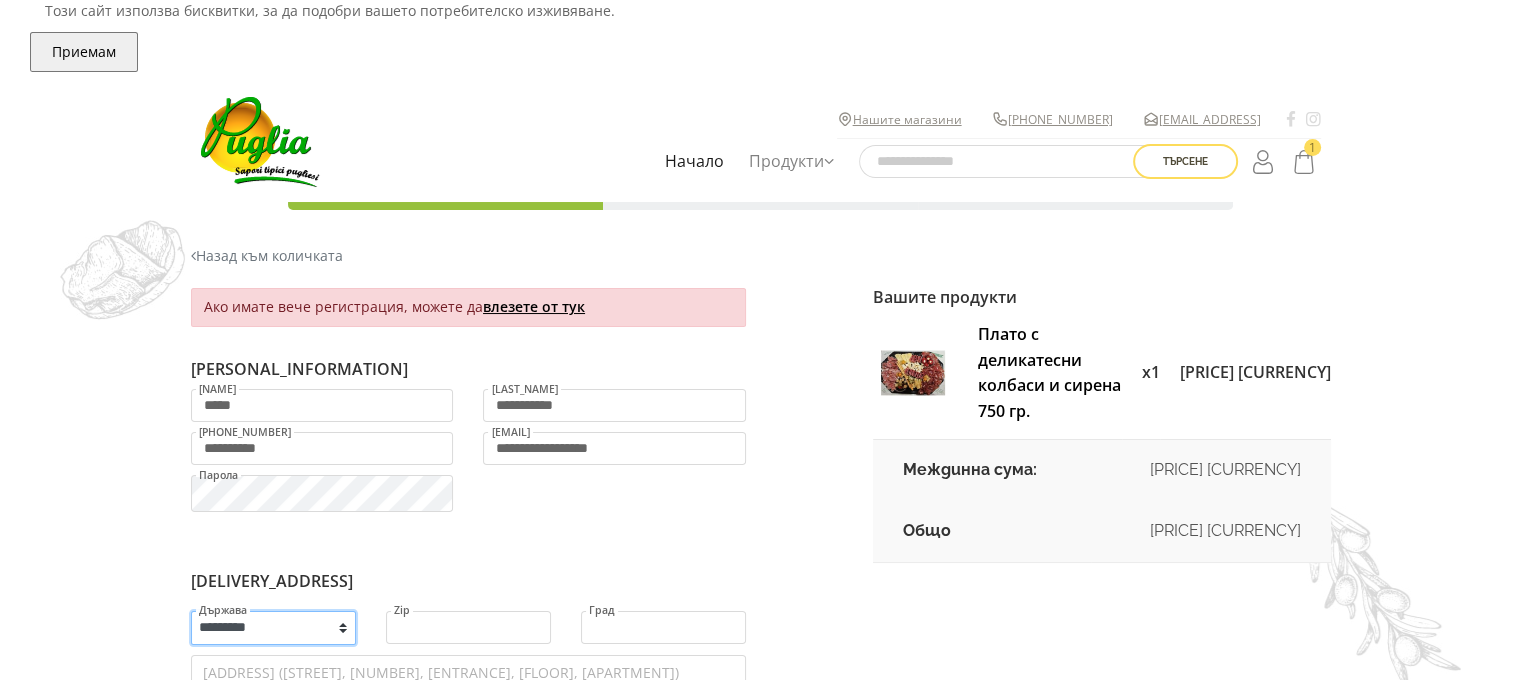 select on "[STARS]" 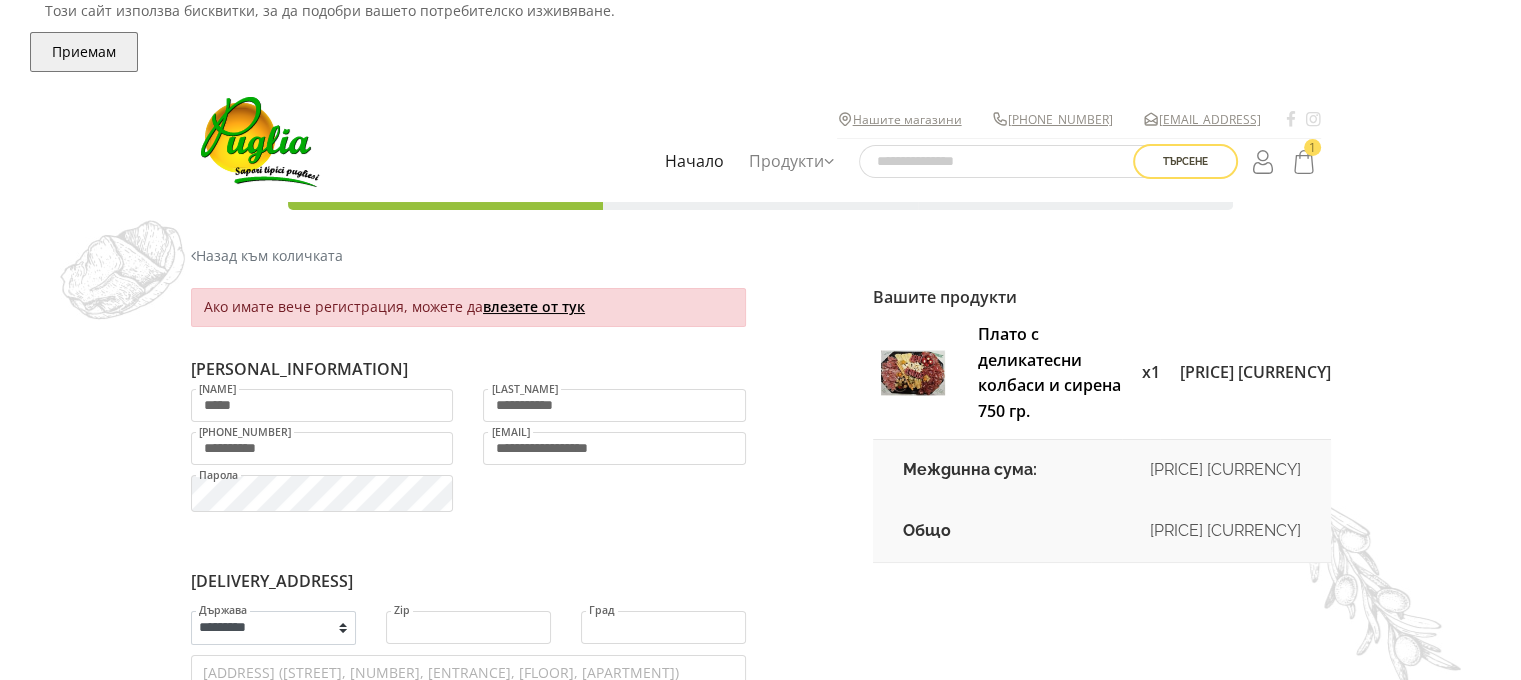 type on "[STARS]" 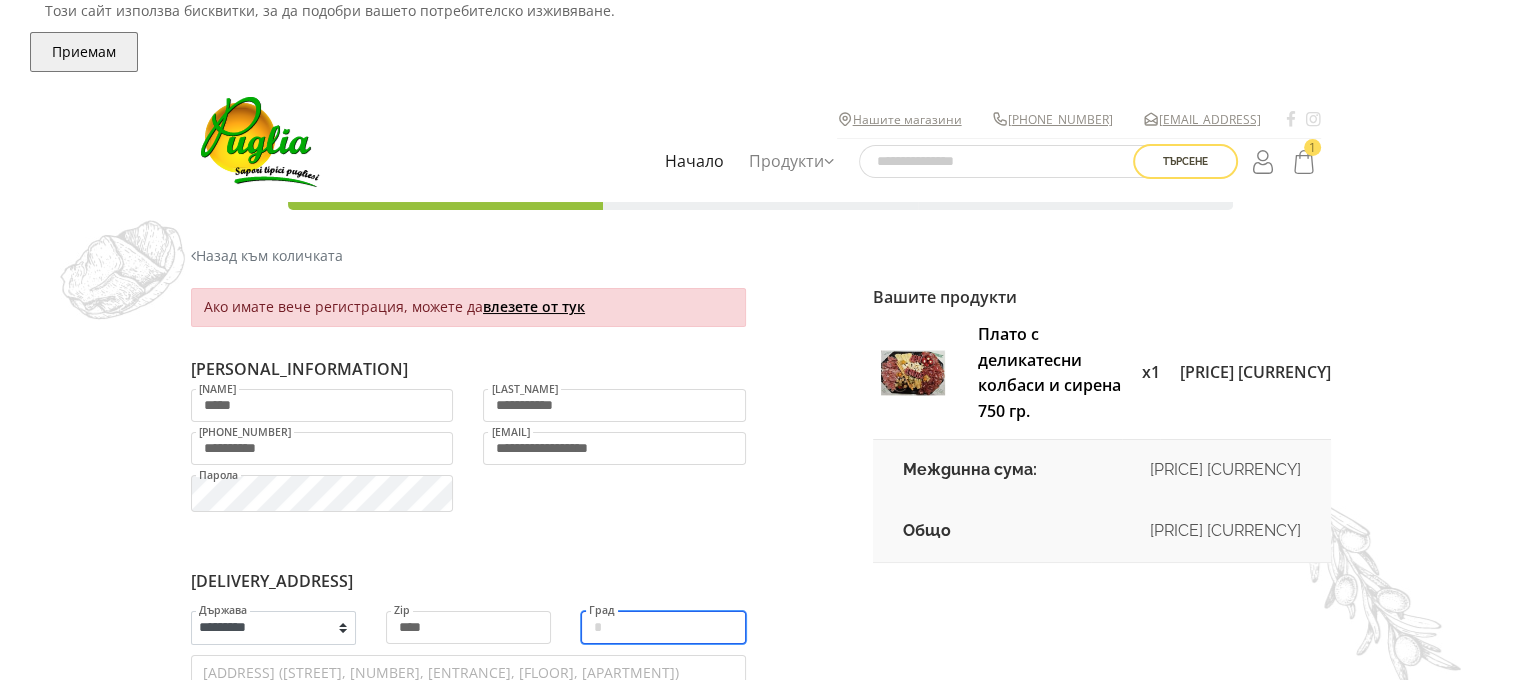 type on "[STARS]" 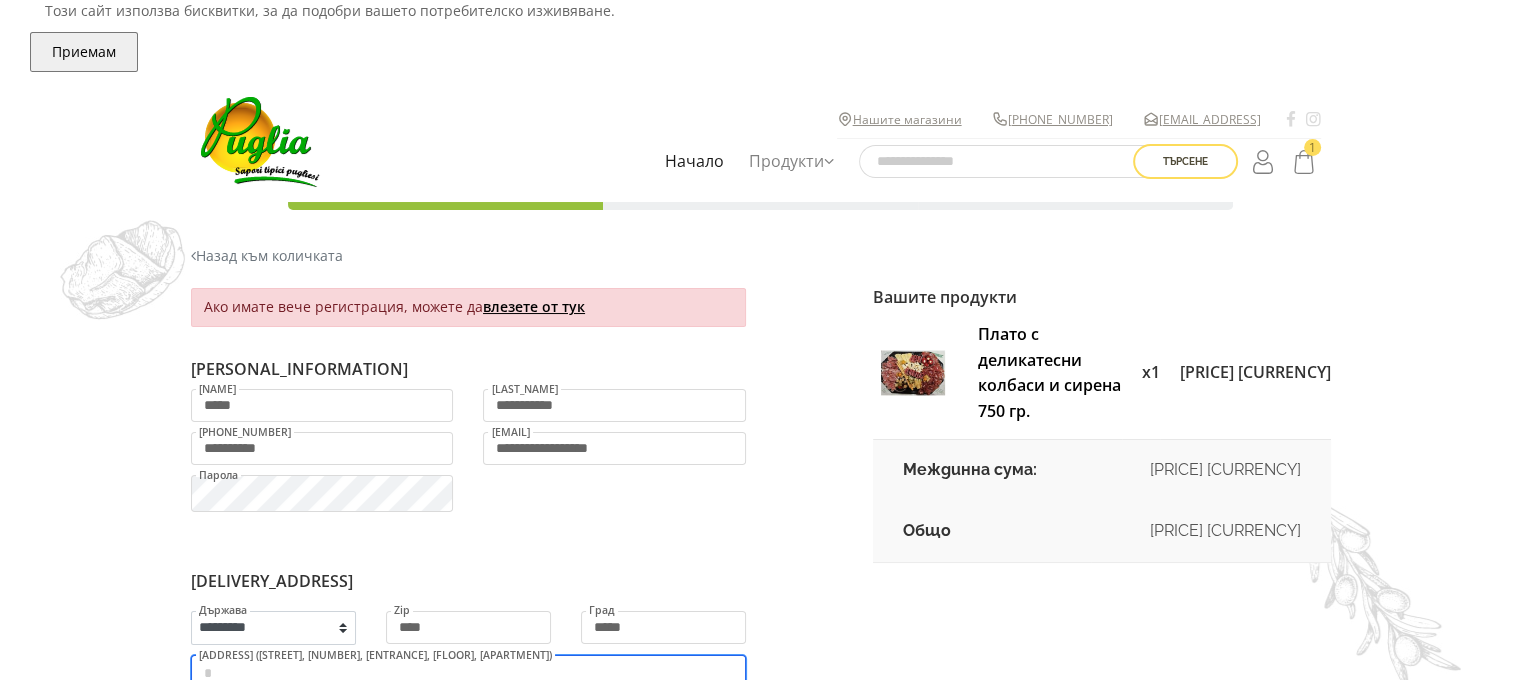 type on "[STARS]" 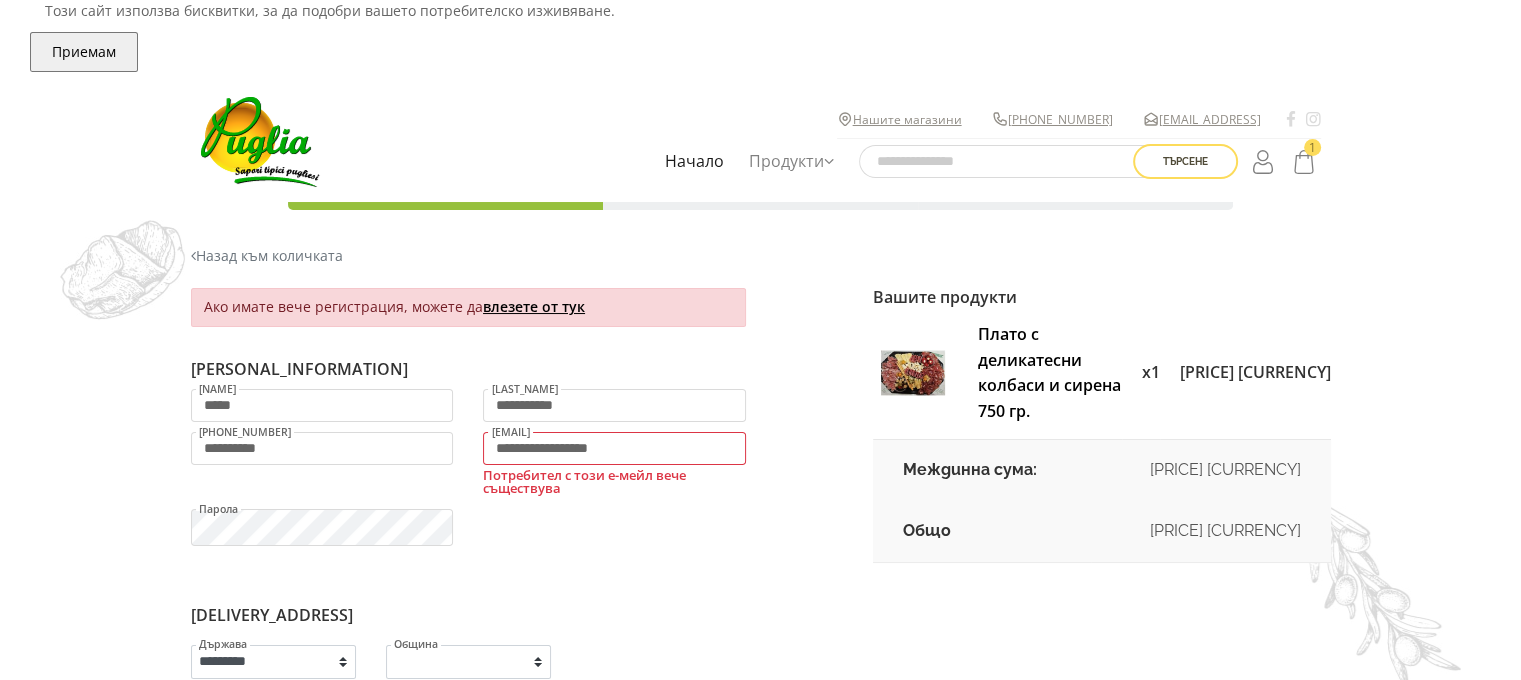 click on "влезете от тук" at bounding box center (534, 306) 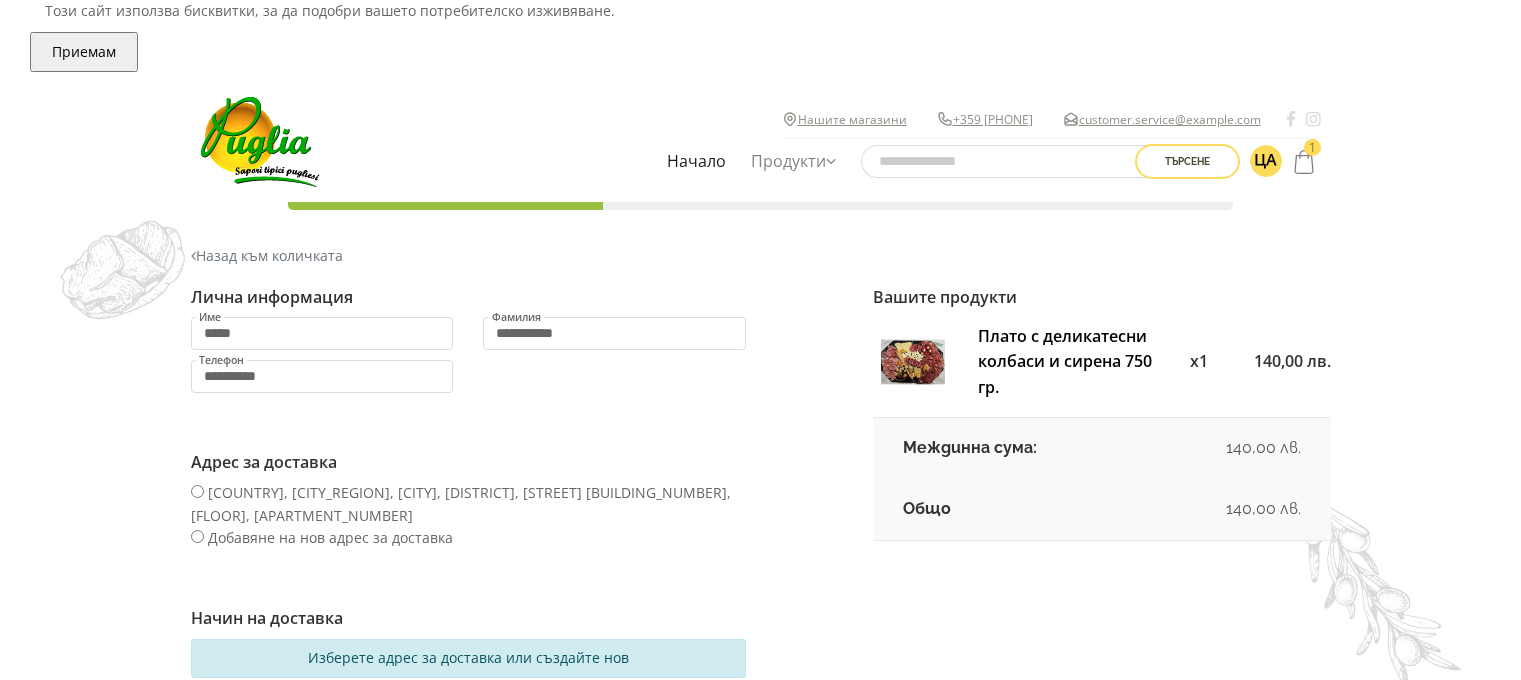 scroll, scrollTop: 0, scrollLeft: 0, axis: both 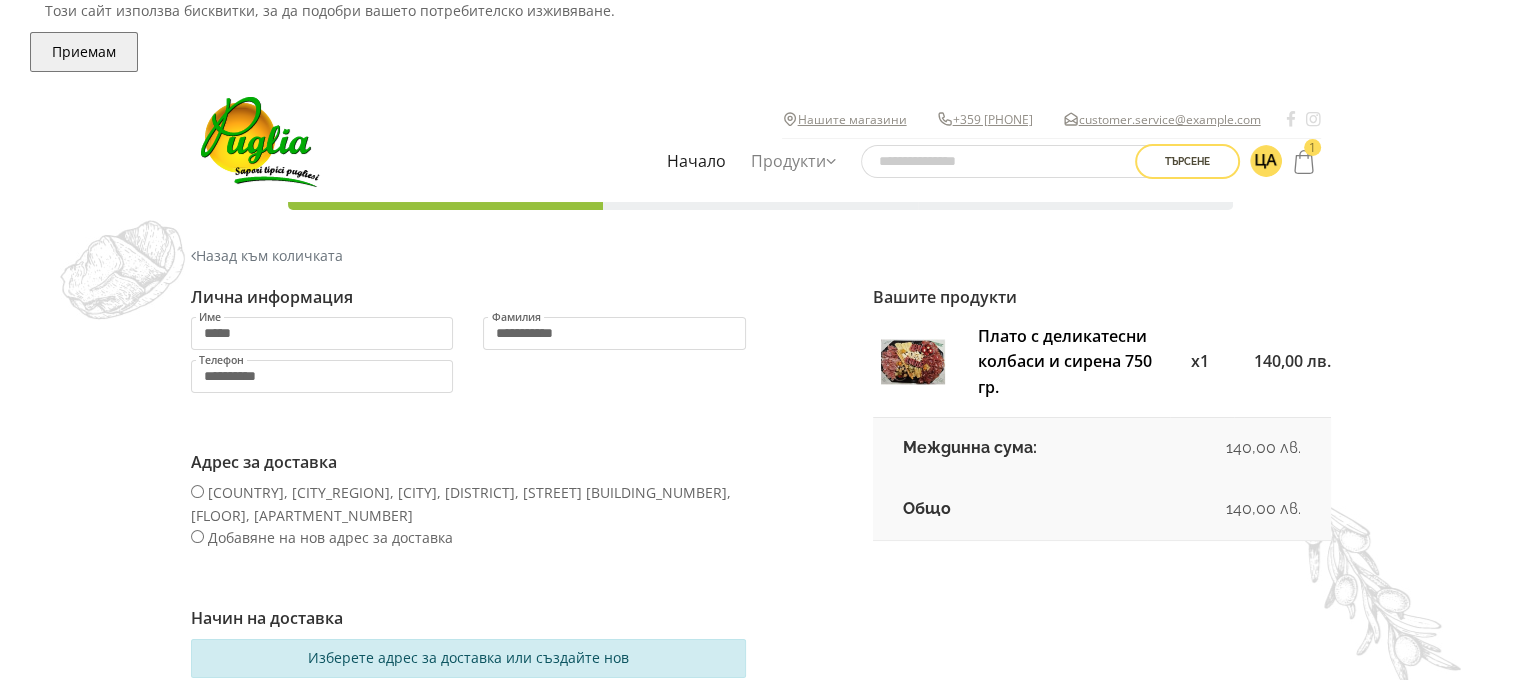 click at bounding box center (468, 423) 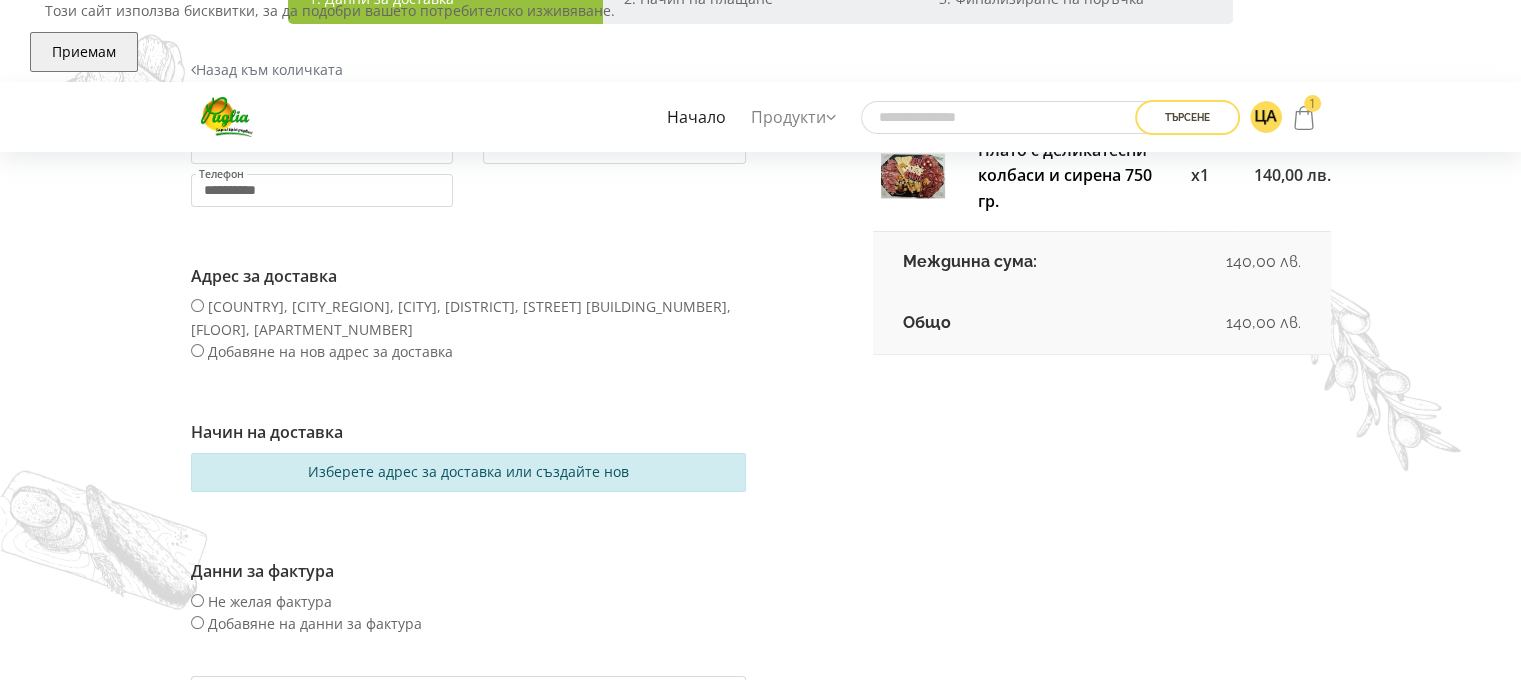 scroll, scrollTop: 160, scrollLeft: 0, axis: vertical 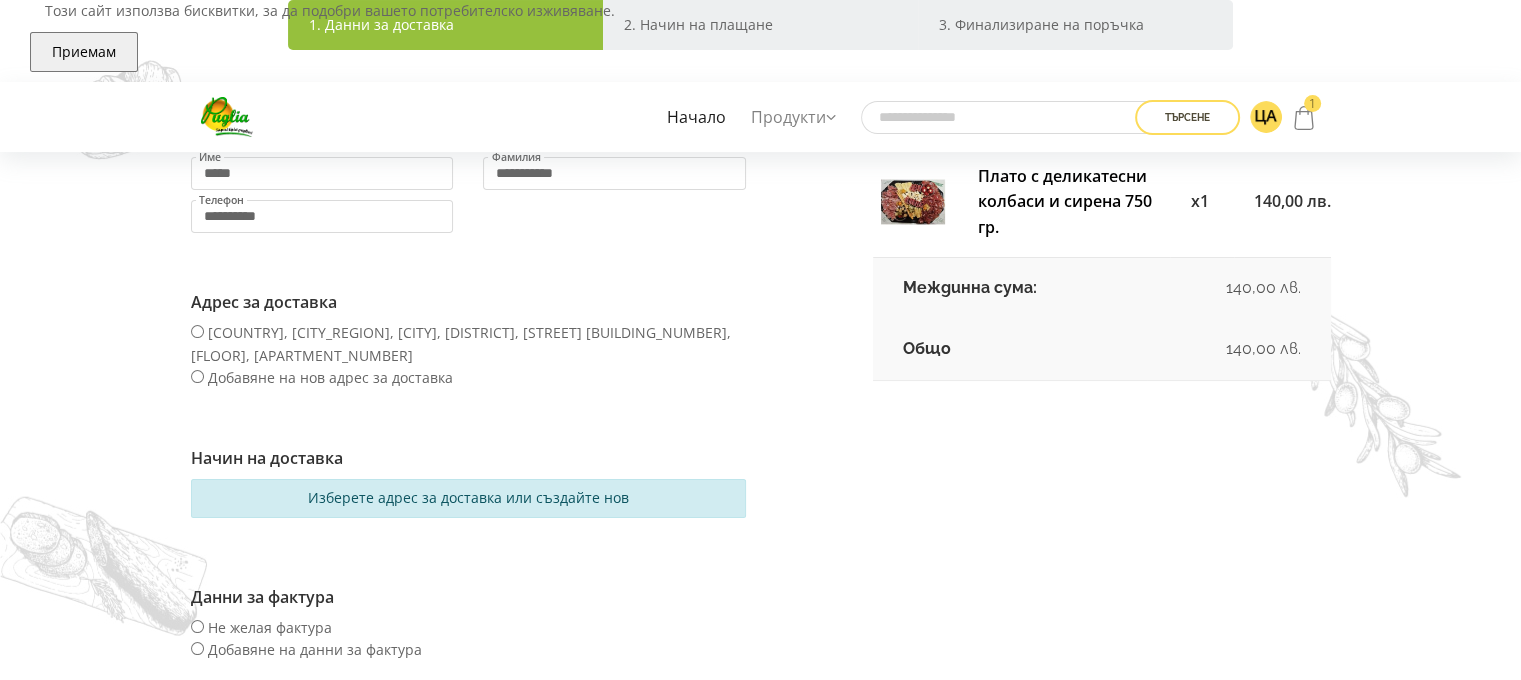 click on "България, София-Столична, София, Овча купел, ул. Иван Радоев №7Б, ет. 2, ап. 6" at bounding box center (461, 343) 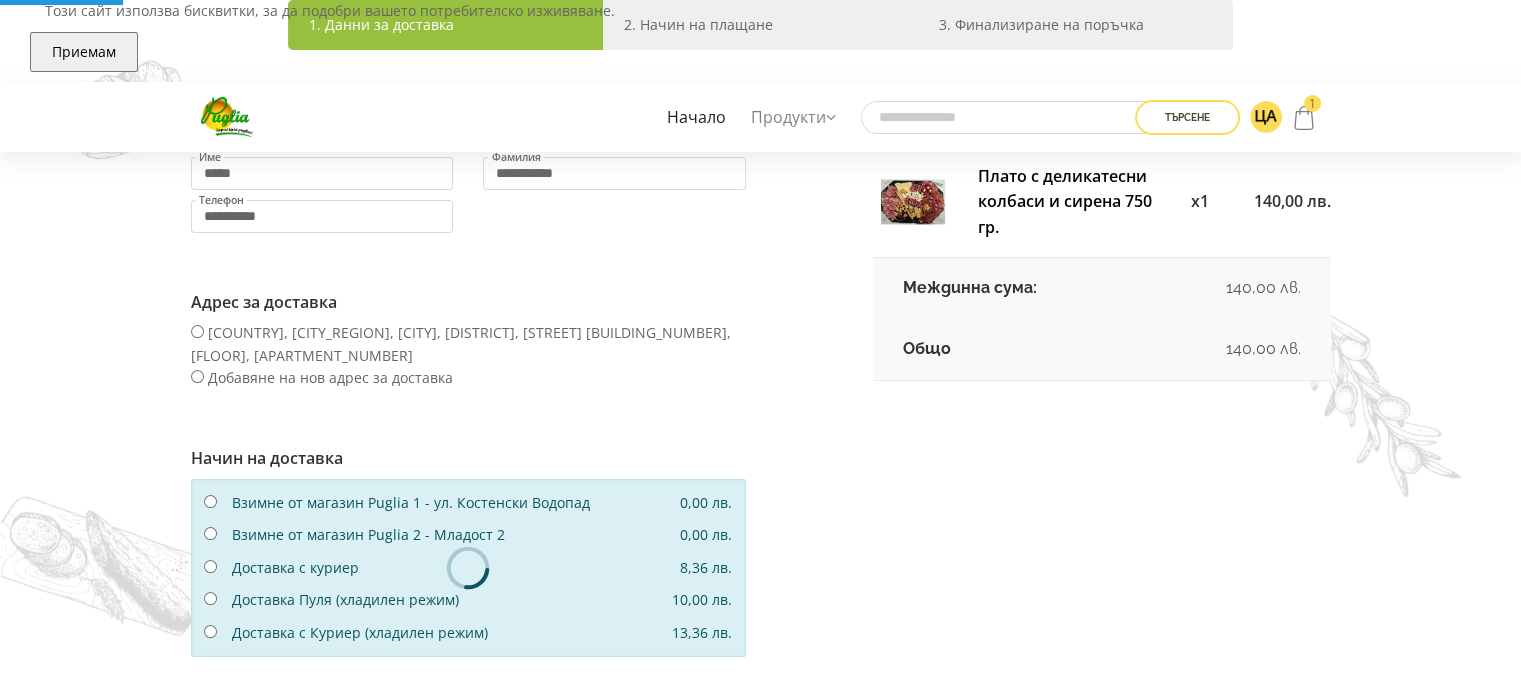 click on "Вашите продукти
Плато с деликатесни колбаси и сирена 750 гр.
x1
140,00 лв." at bounding box center (1102, 604) 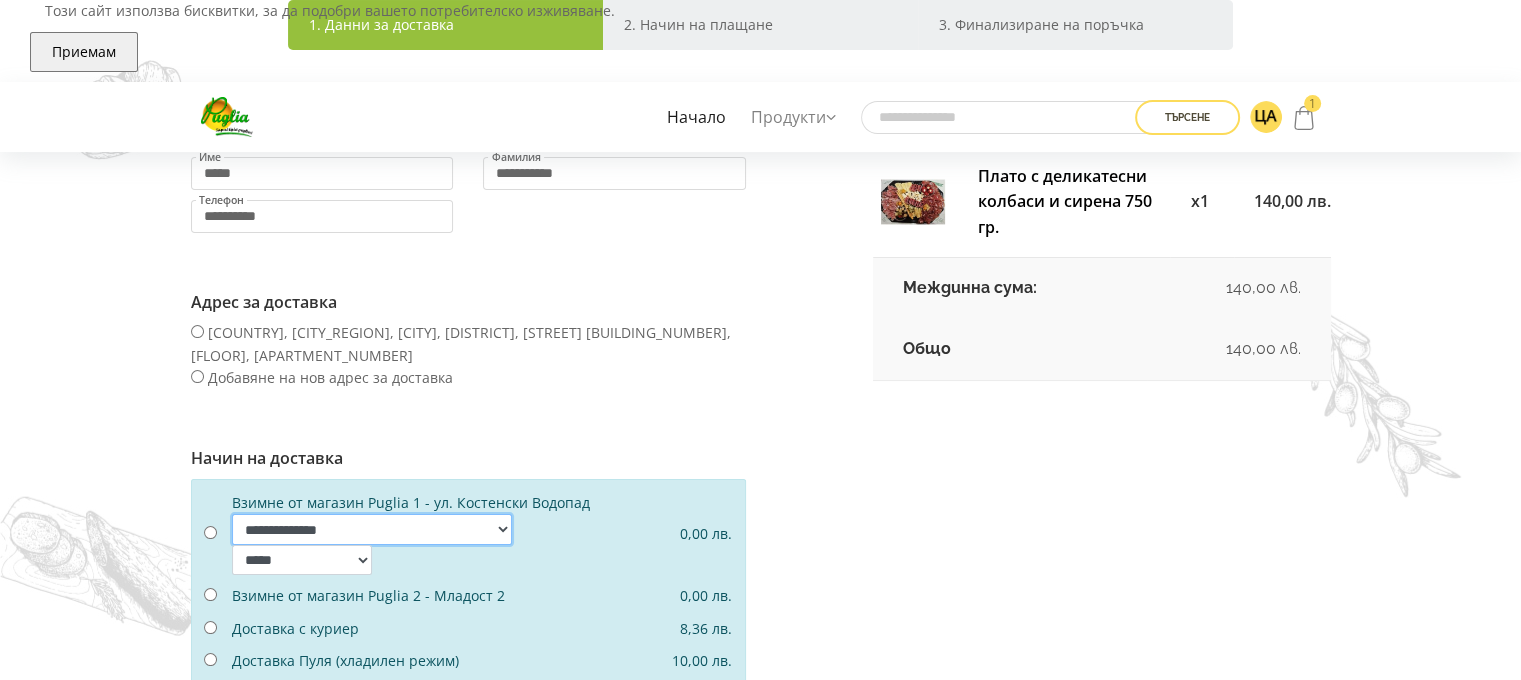 click on "[STARS]" at bounding box center (372, 529) 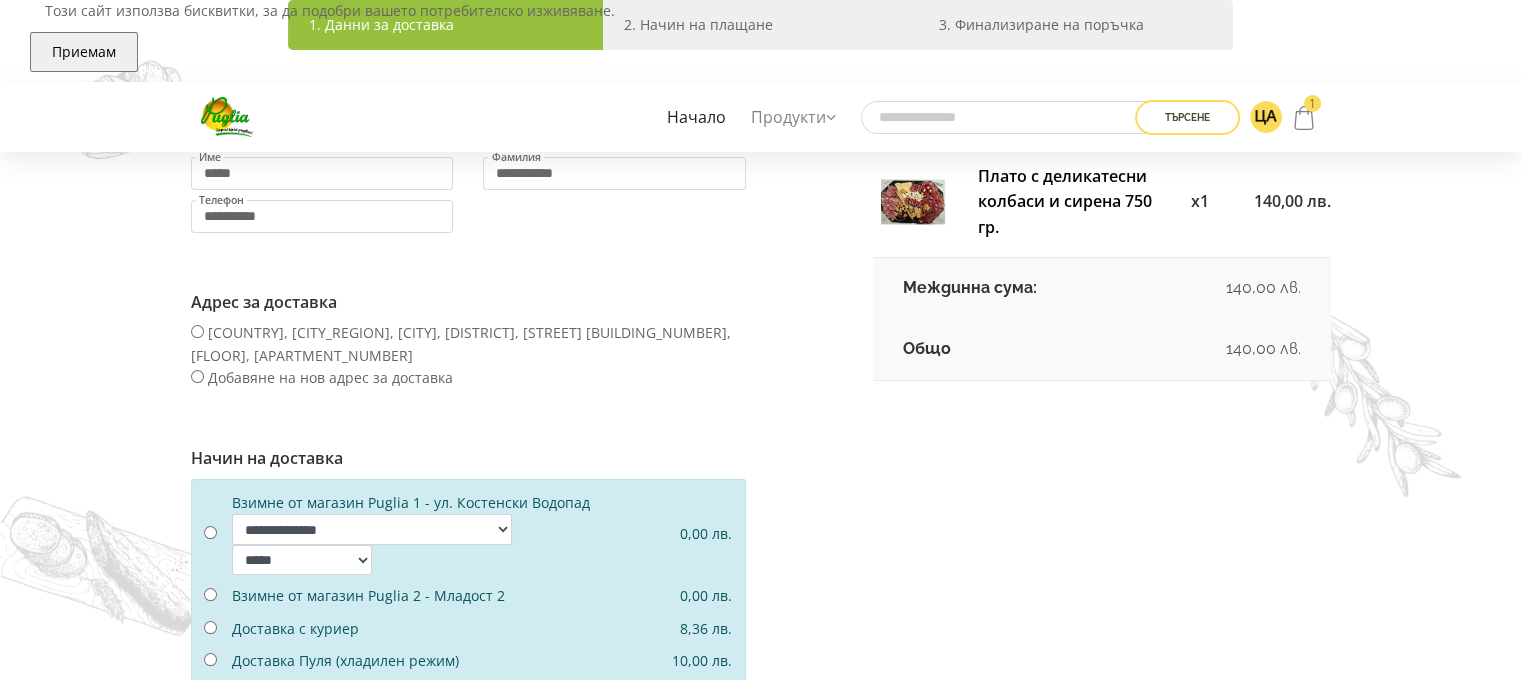 click on "Вашите продукти
Плато с деликатесни колбаси и сирена 750 гр.
x1
140,00 лв." at bounding box center (1102, 635) 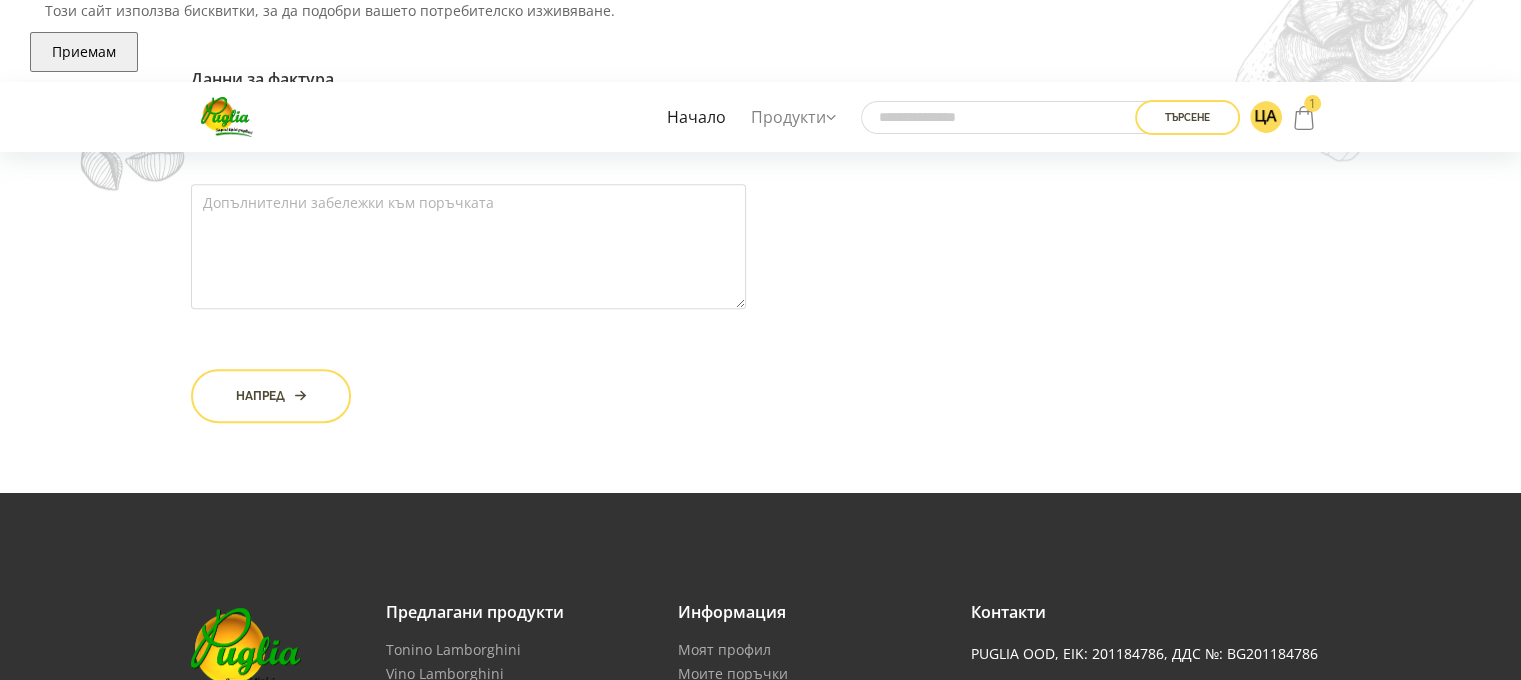scroll, scrollTop: 880, scrollLeft: 0, axis: vertical 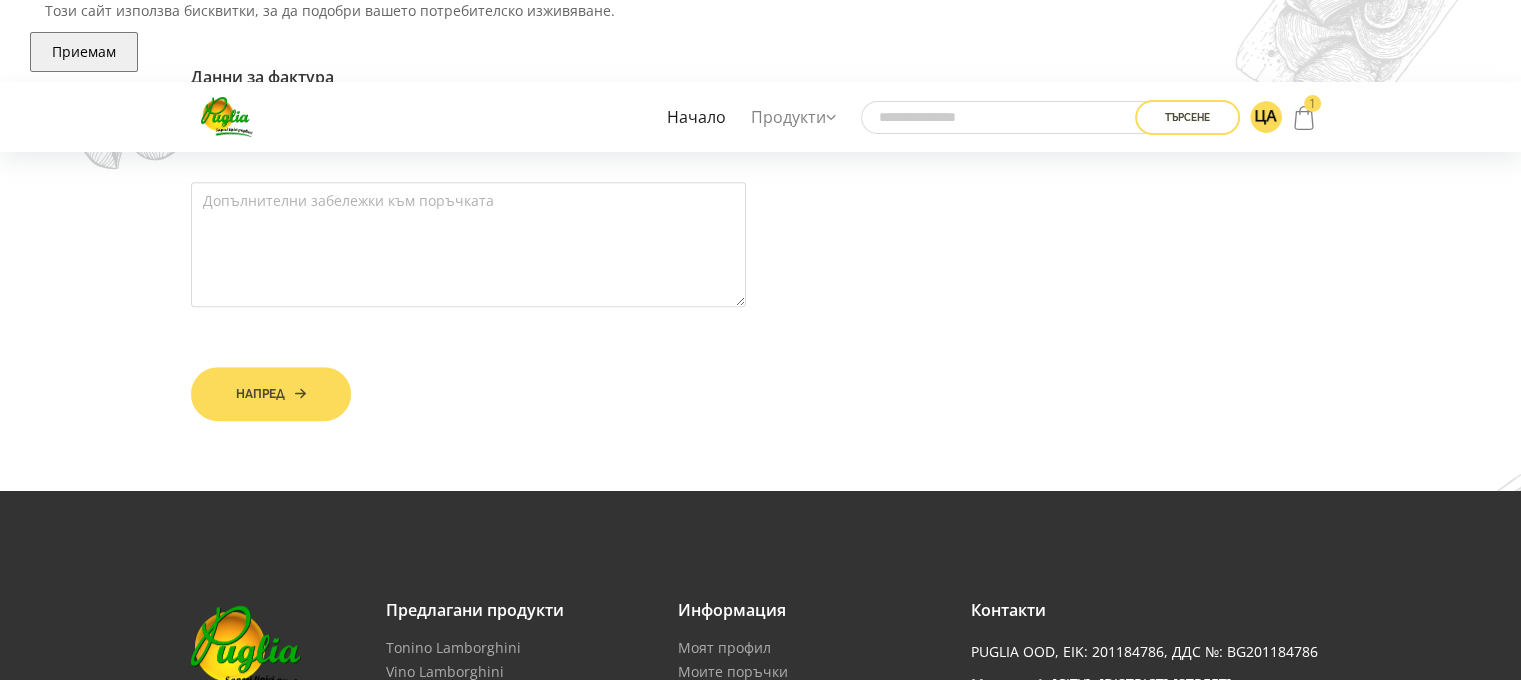 click on "Напред" at bounding box center (271, 394) 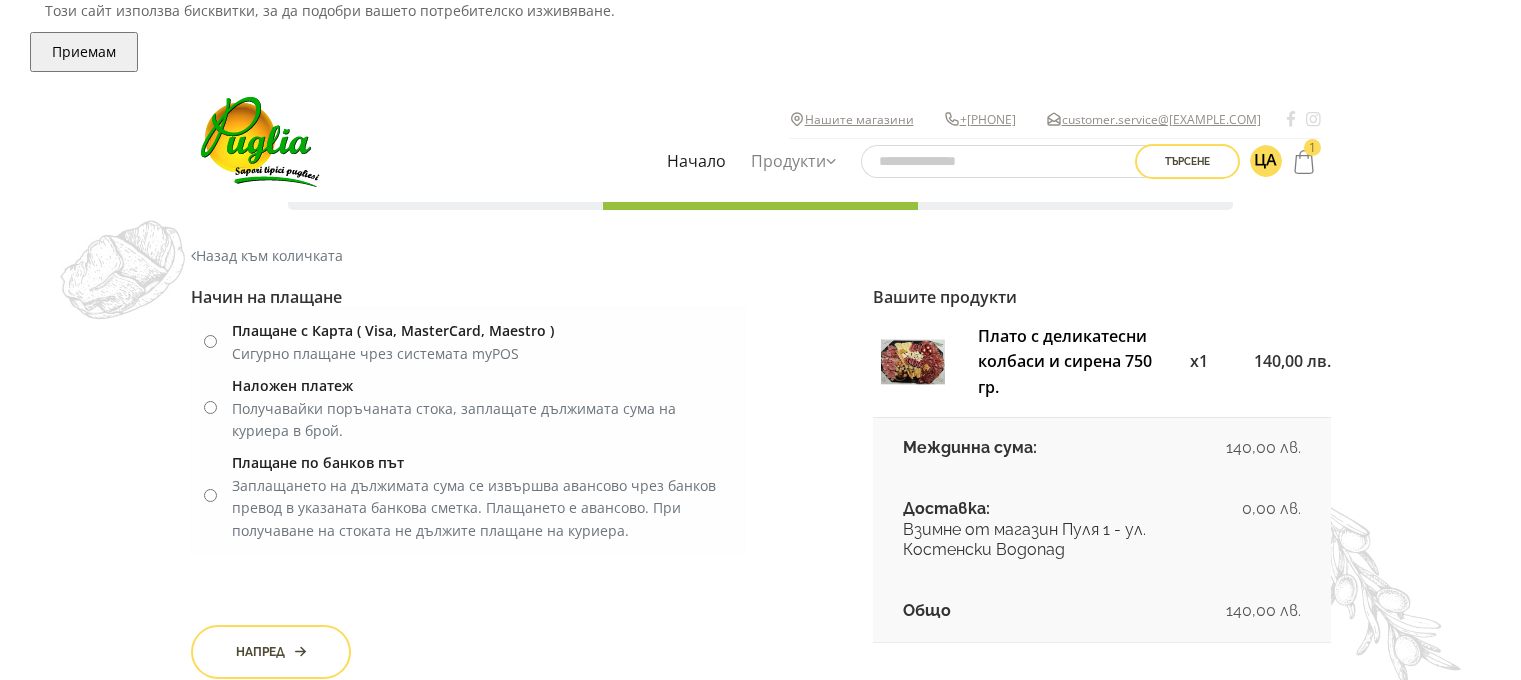 scroll, scrollTop: 0, scrollLeft: 0, axis: both 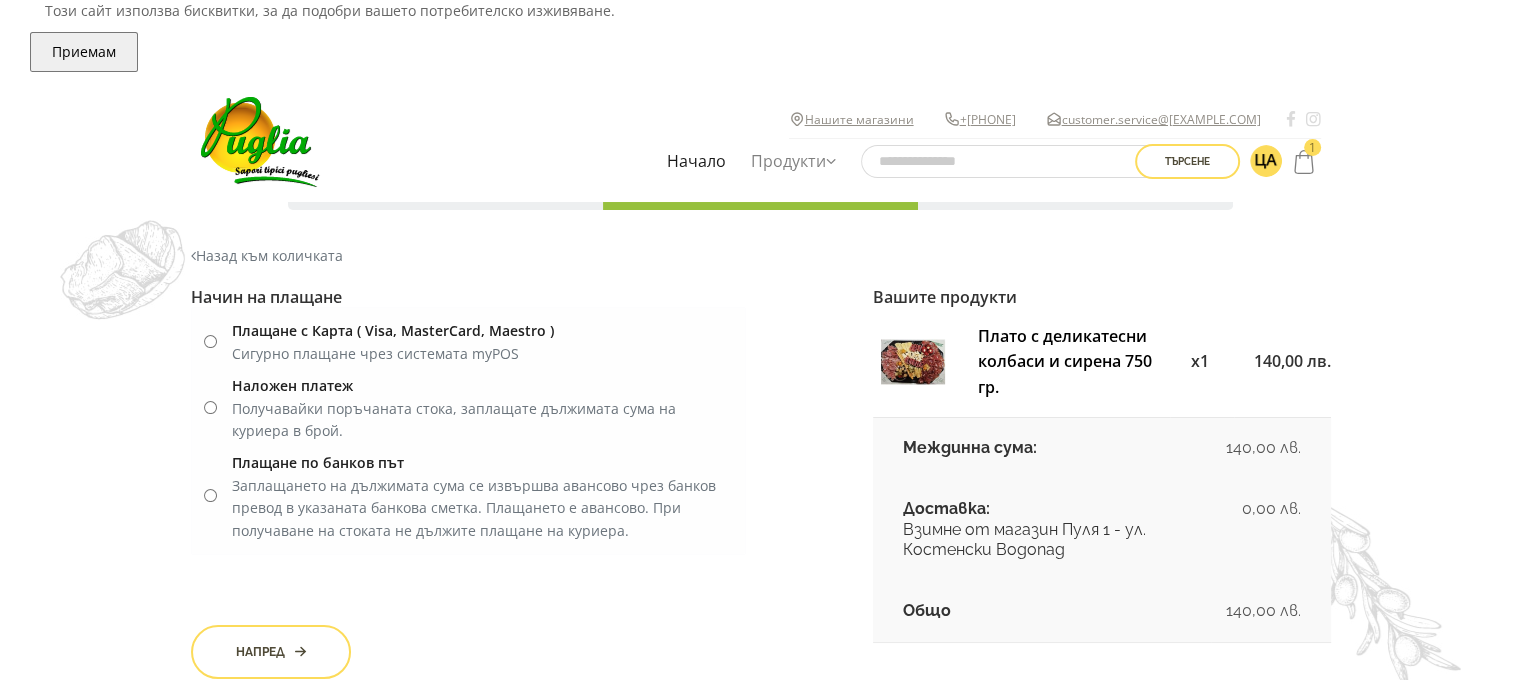 click on "1. Данни за доставка
2. Начин на плащане
3. Финализиране на поръчка
Назад към количката" at bounding box center (760, 434) 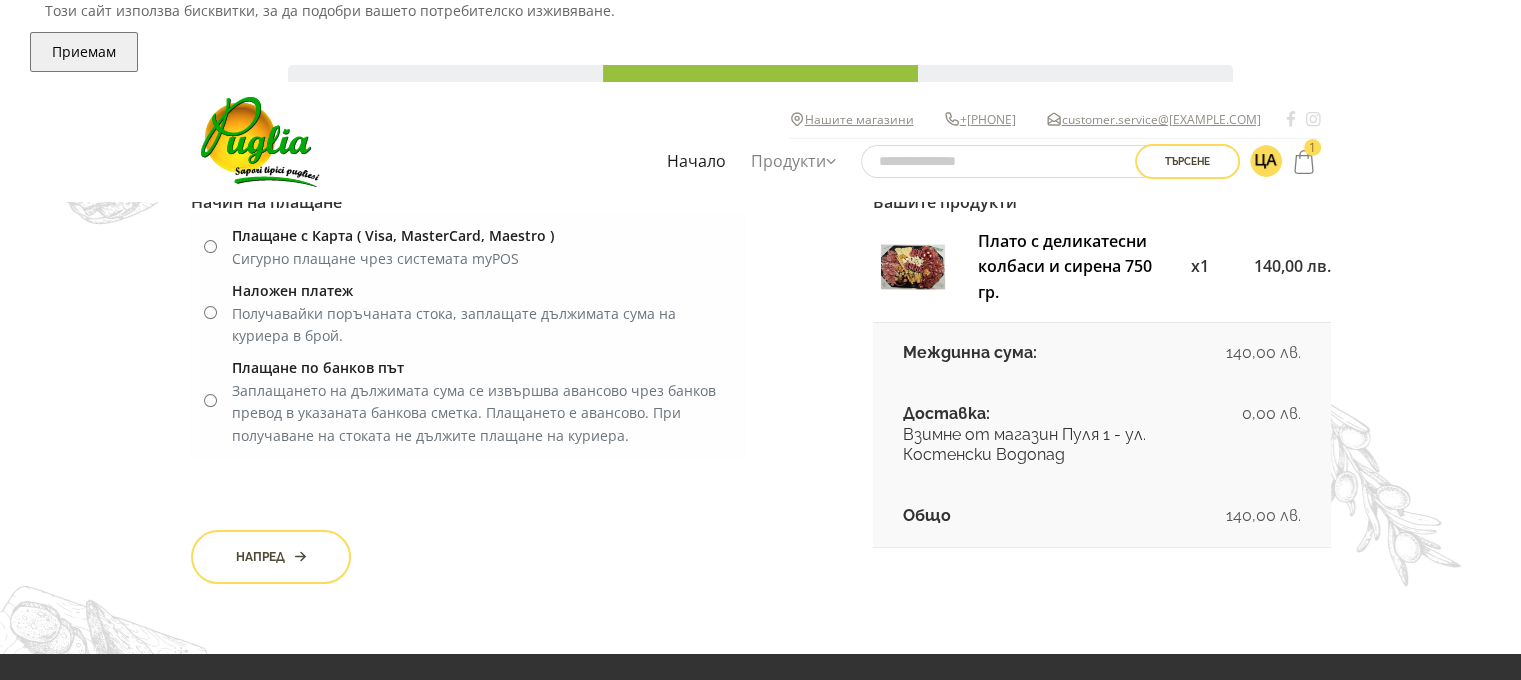 scroll, scrollTop: 120, scrollLeft: 0, axis: vertical 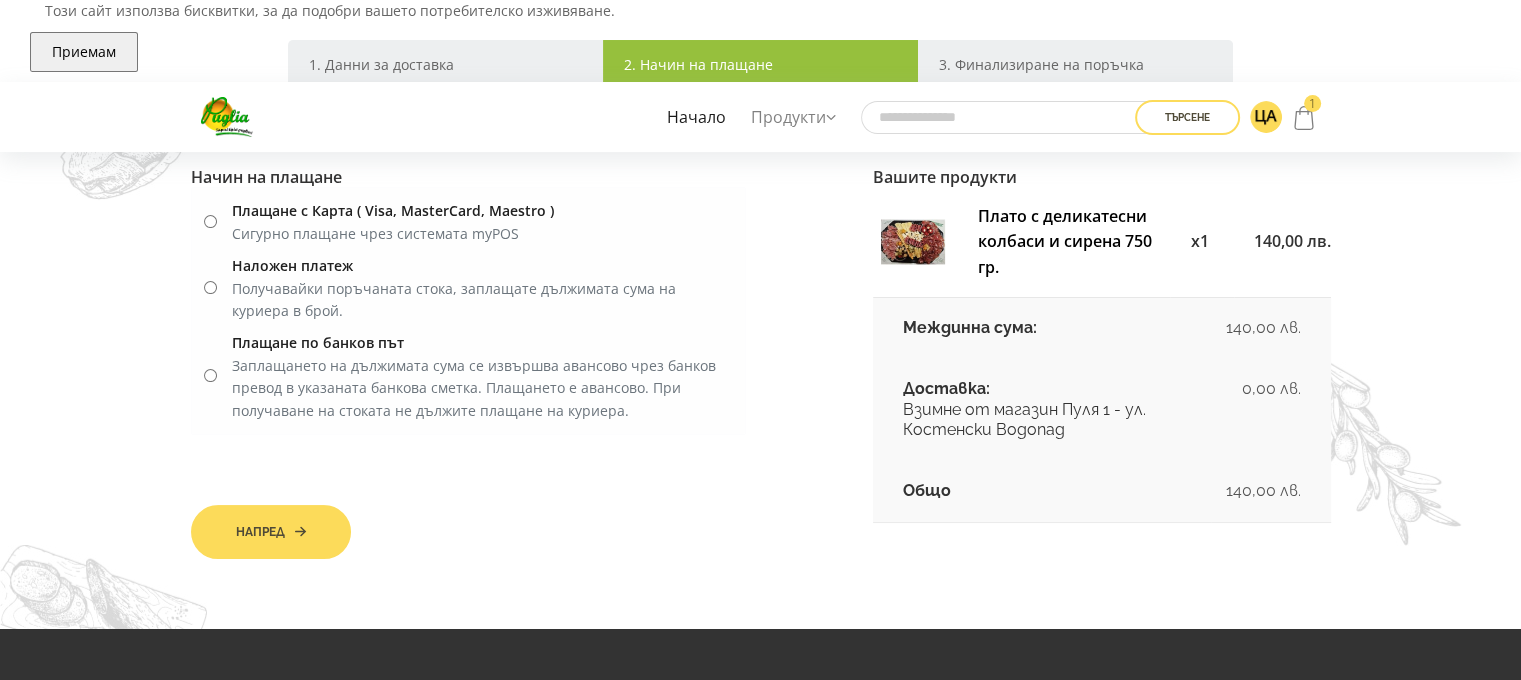 click at bounding box center [300, 532] 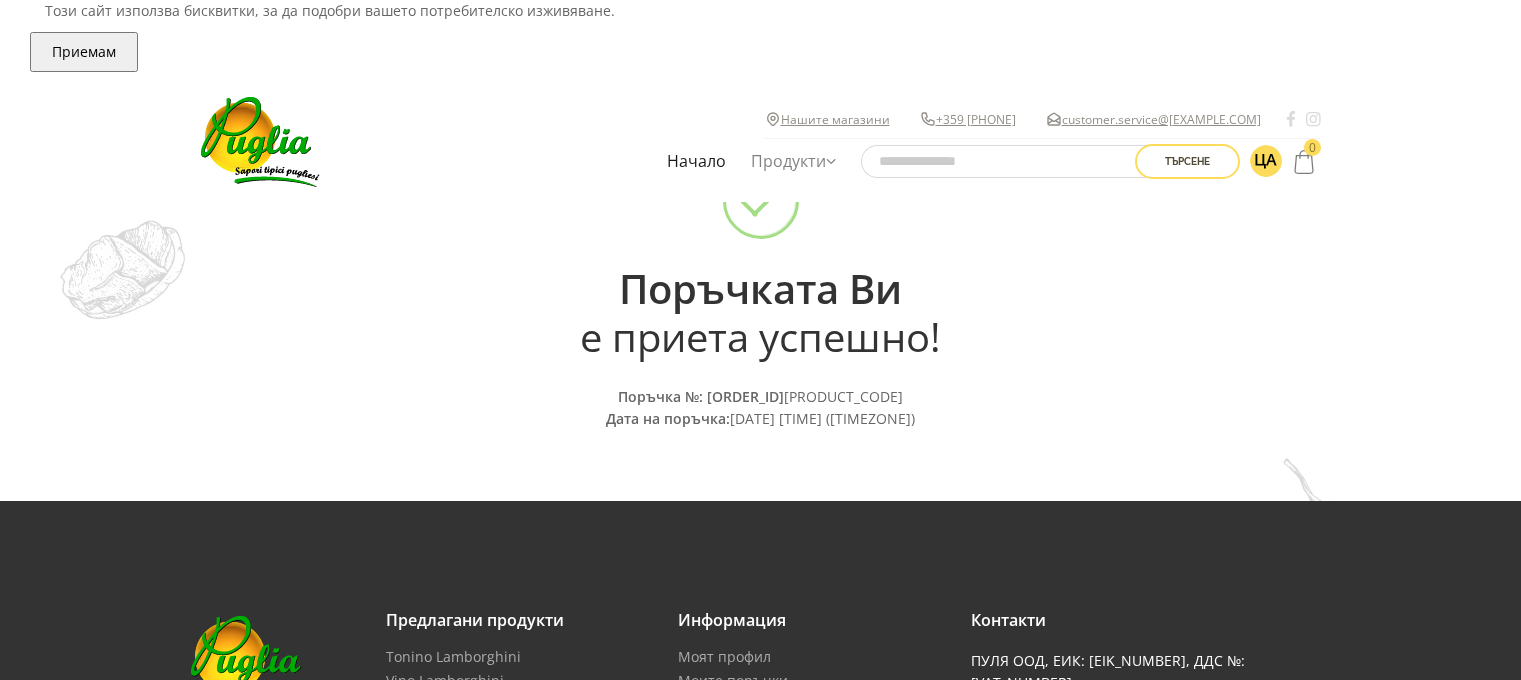 scroll, scrollTop: 0, scrollLeft: 0, axis: both 